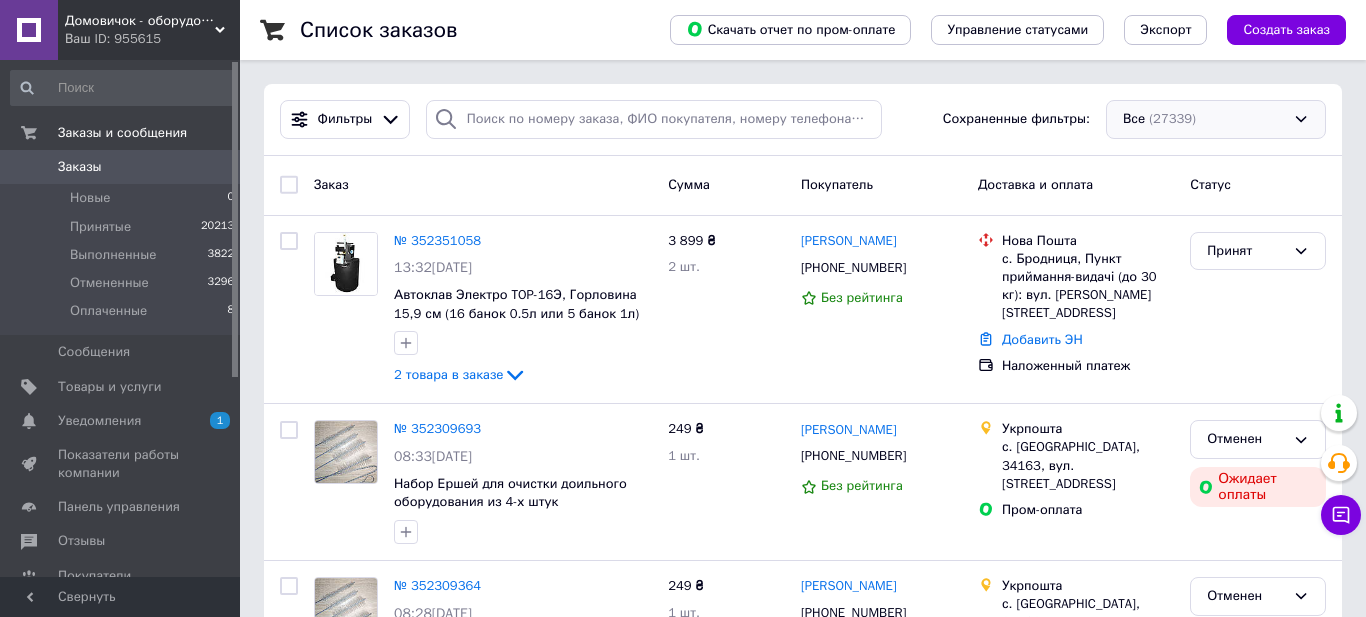 click on "Все (27339)" at bounding box center (1216, 119) 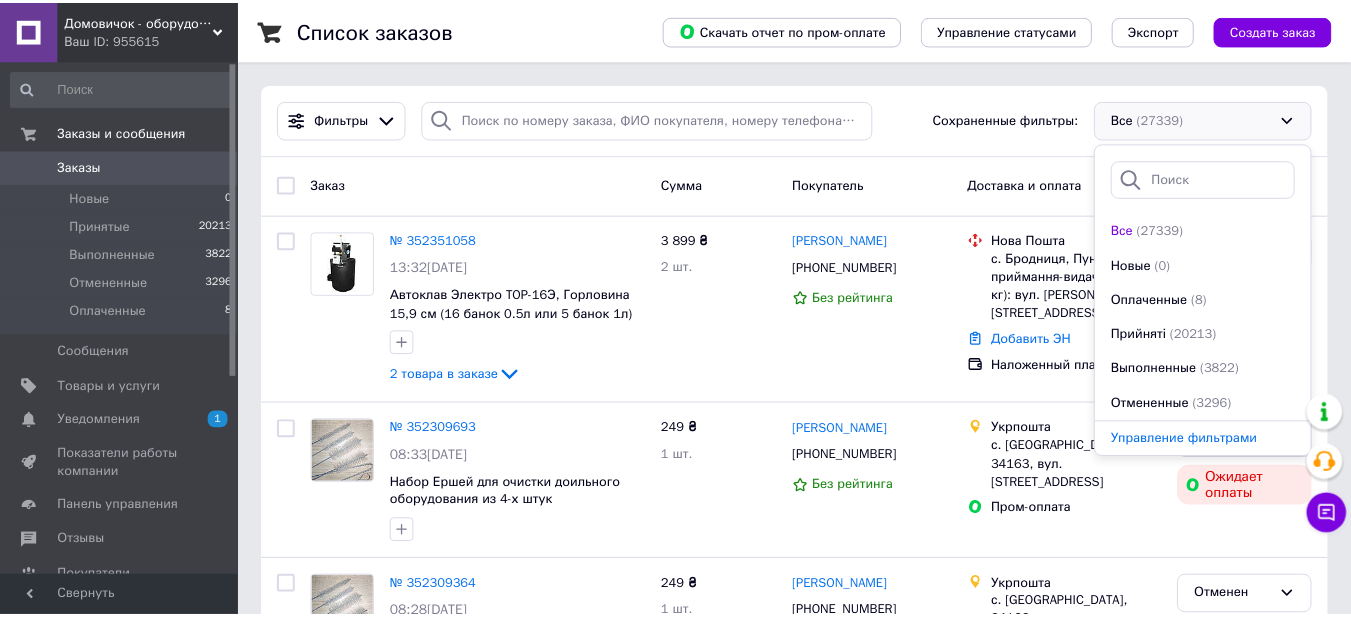 scroll, scrollTop: 0, scrollLeft: 0, axis: both 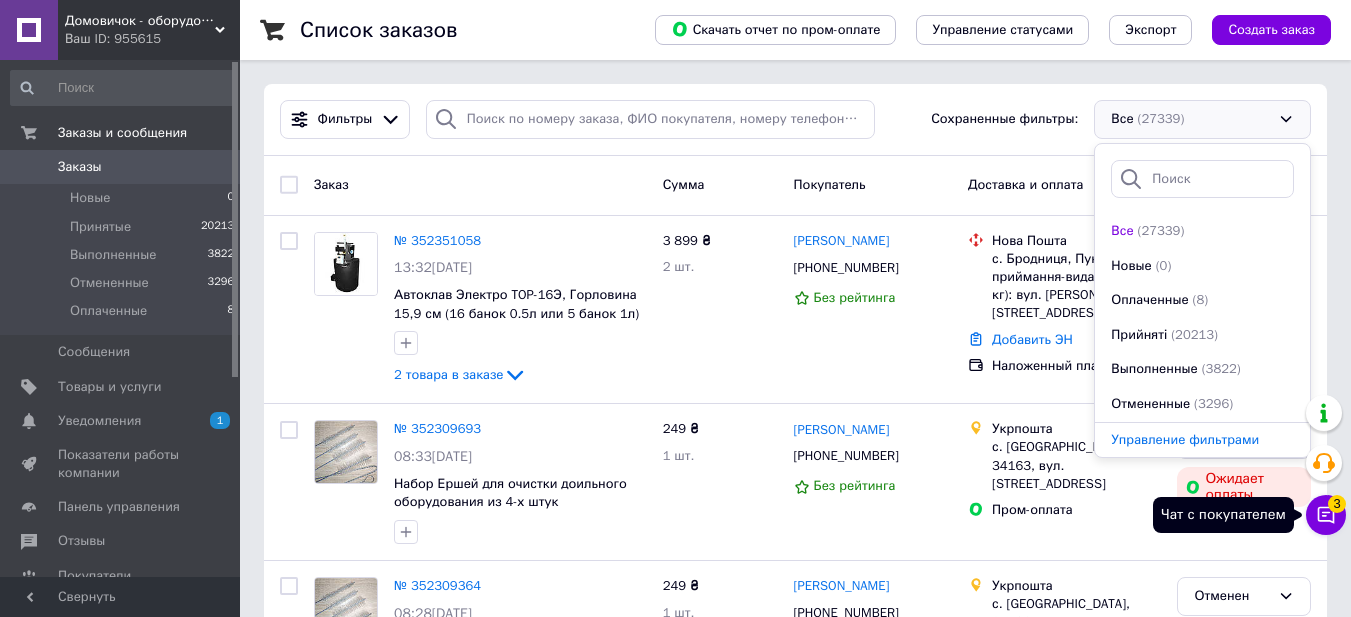 click 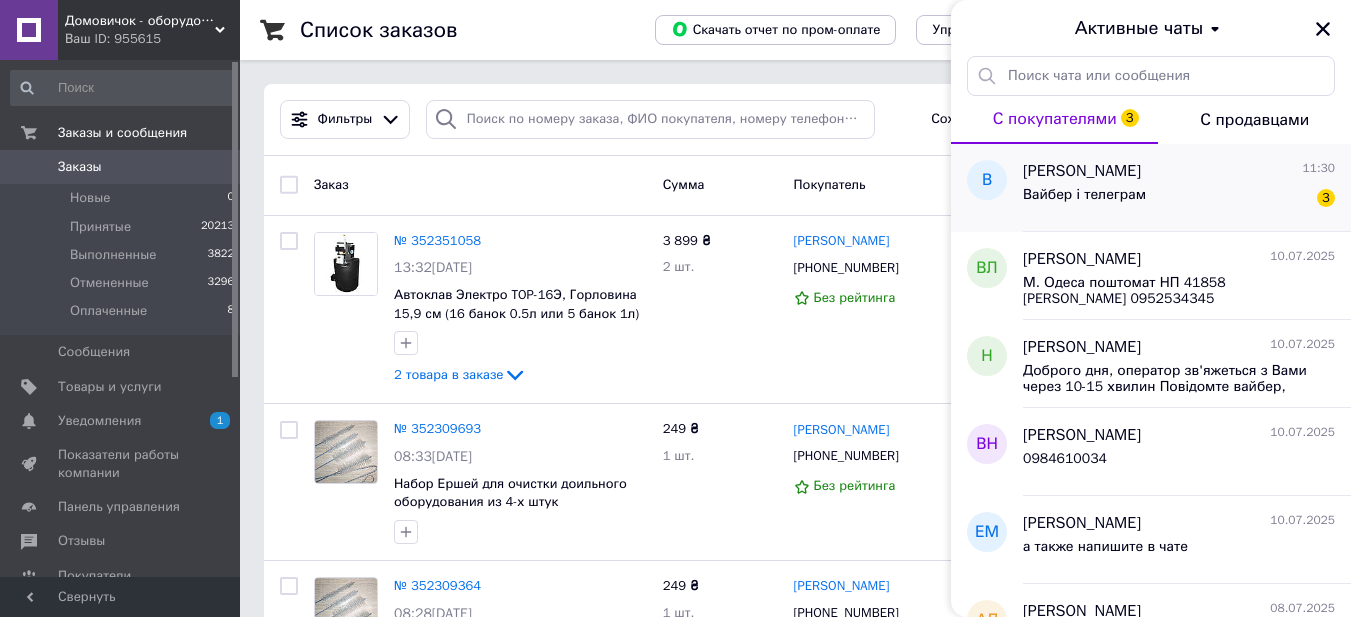click on "Вайбер і телеграм" at bounding box center (1084, 201) 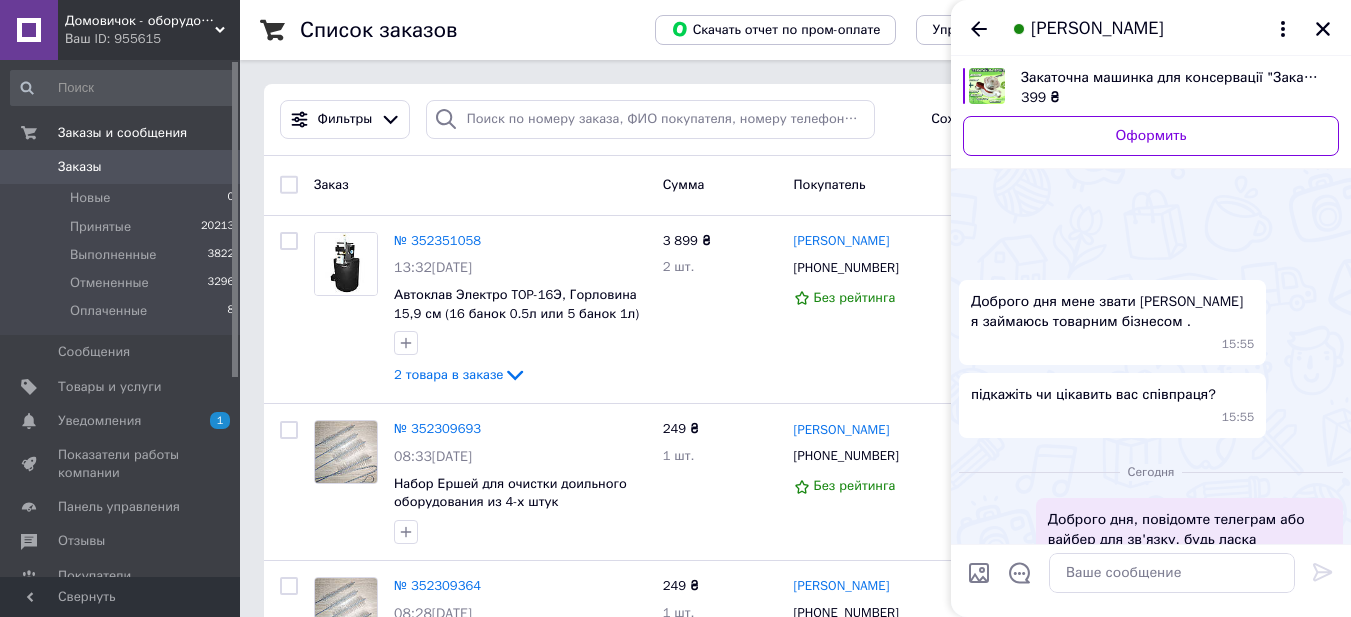 scroll, scrollTop: 223, scrollLeft: 0, axis: vertical 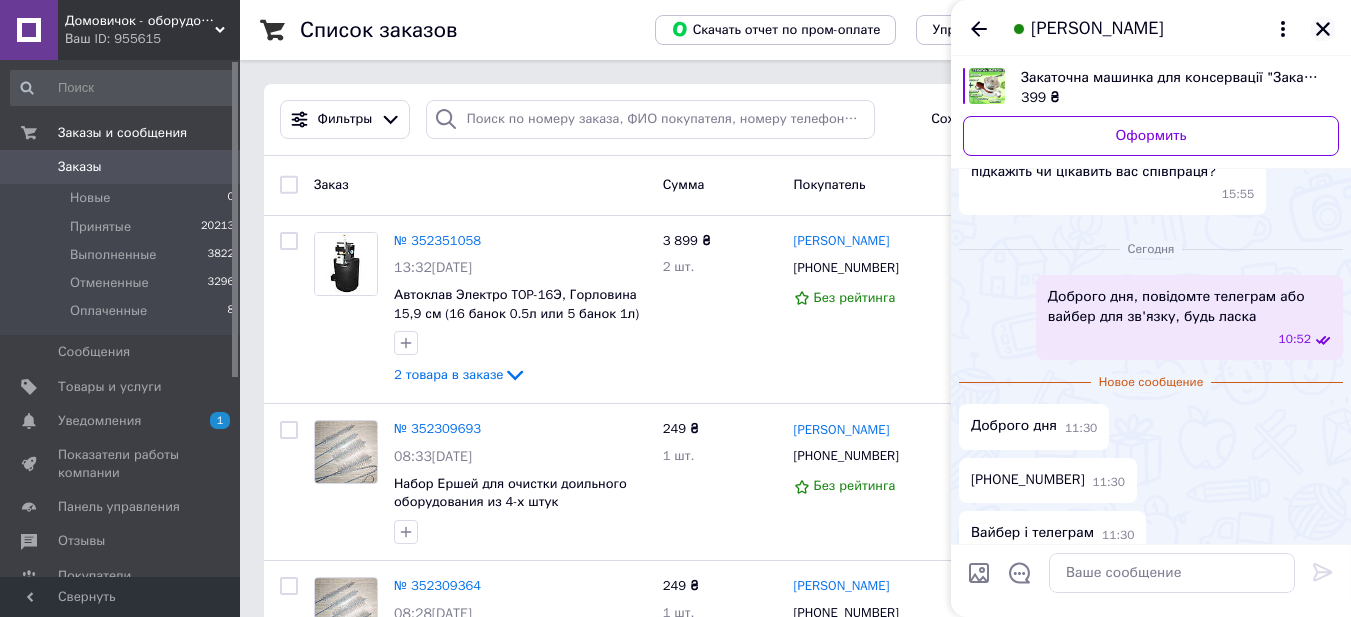click 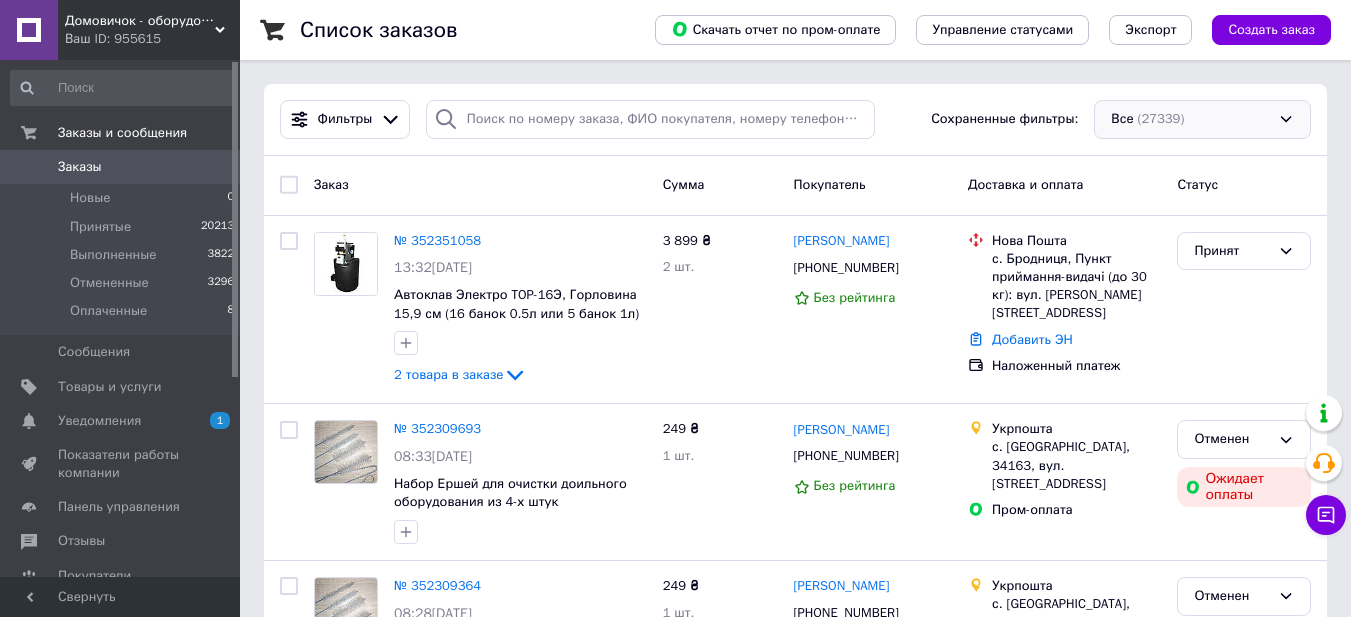 click on "Все (27339)" at bounding box center (1202, 119) 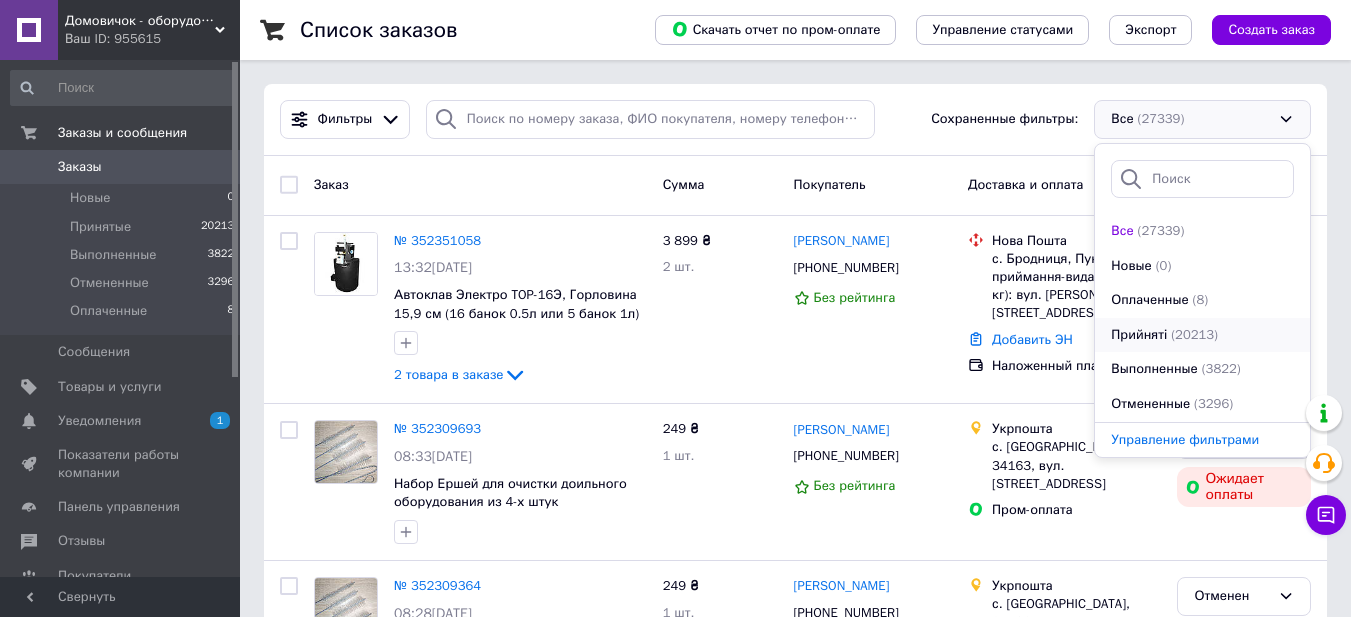 scroll, scrollTop: 34, scrollLeft: 0, axis: vertical 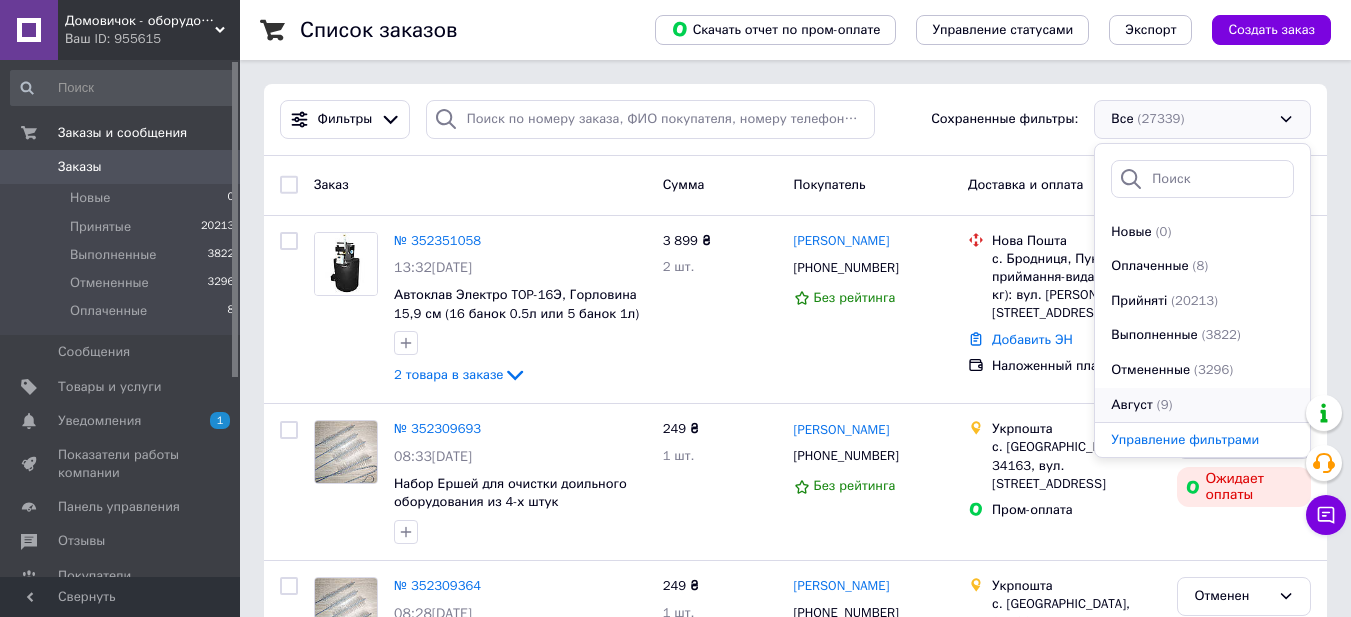 click on "(9)" at bounding box center (1165, 405) 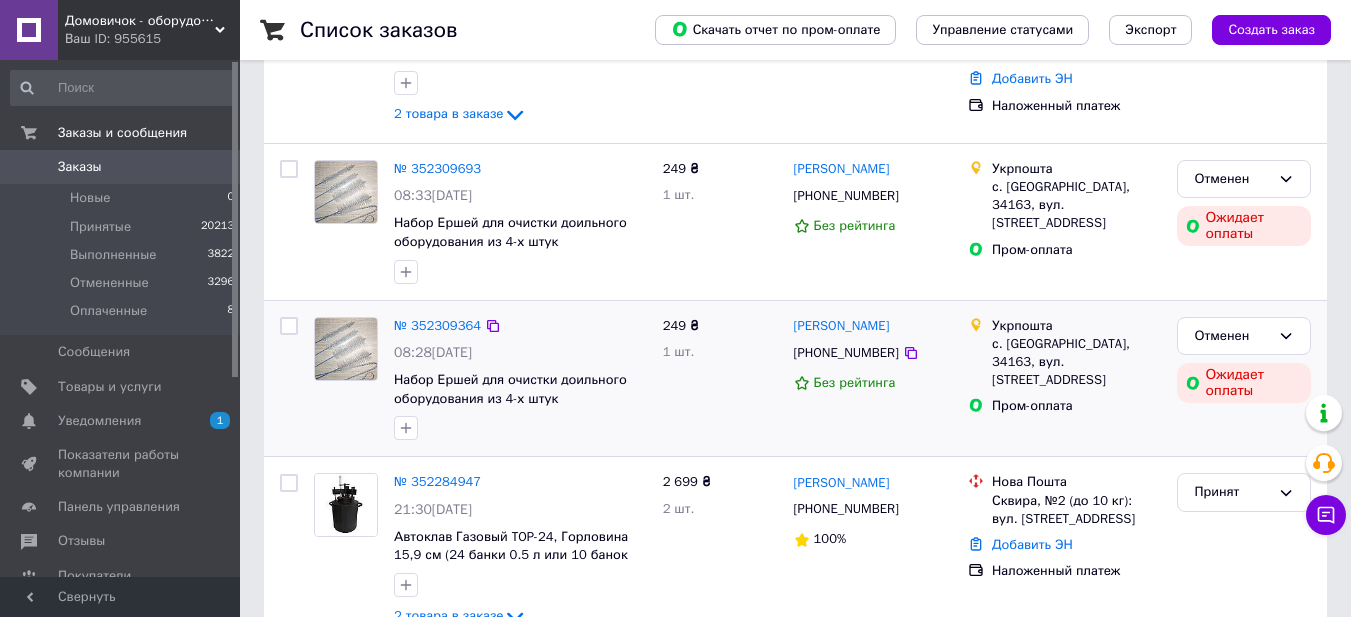 scroll, scrollTop: 333, scrollLeft: 0, axis: vertical 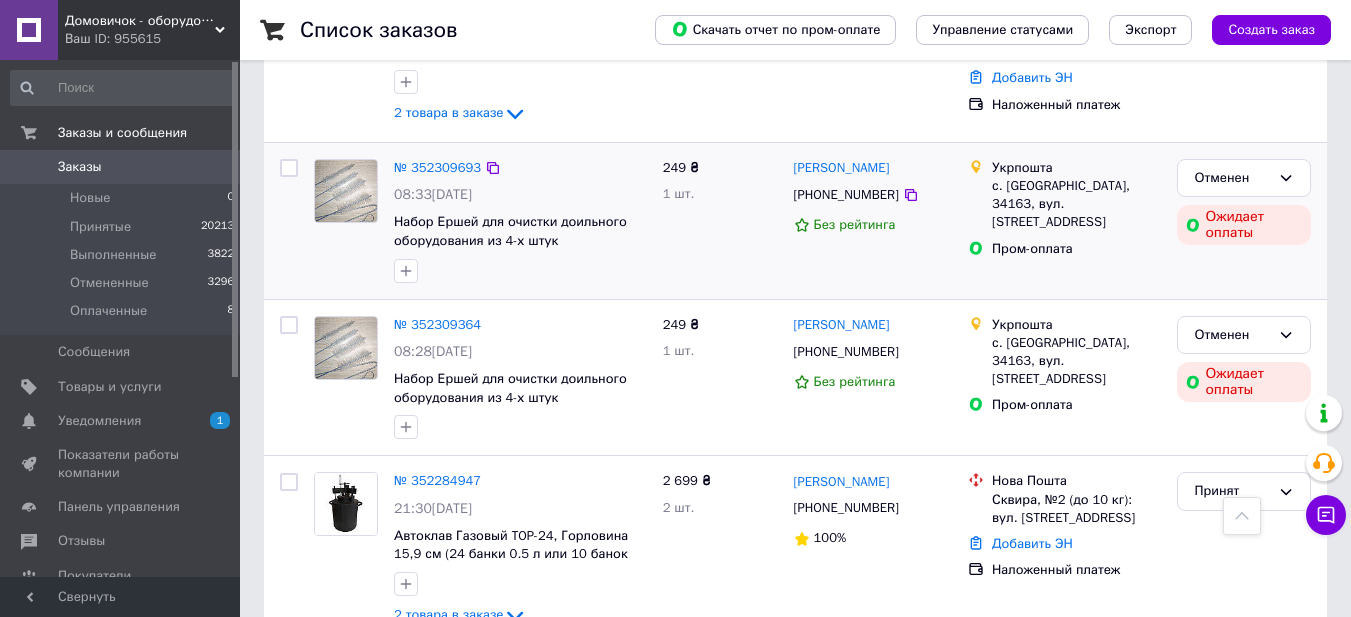 click at bounding box center [289, 168] 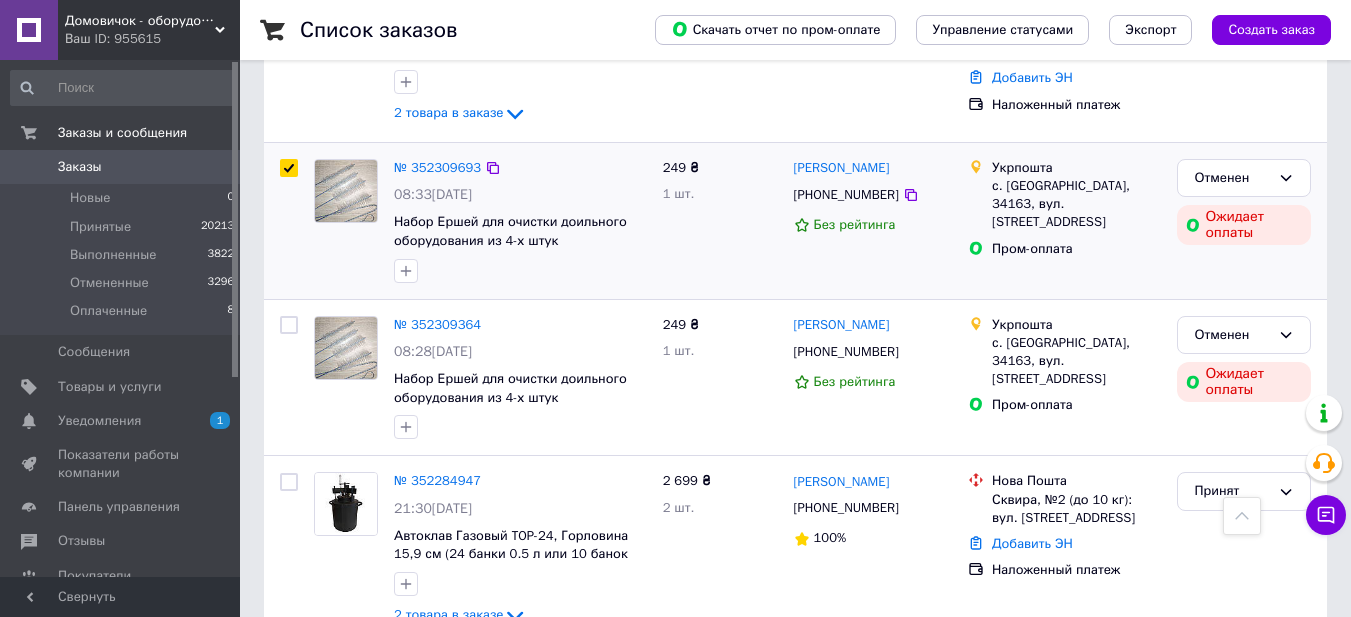 checkbox on "true" 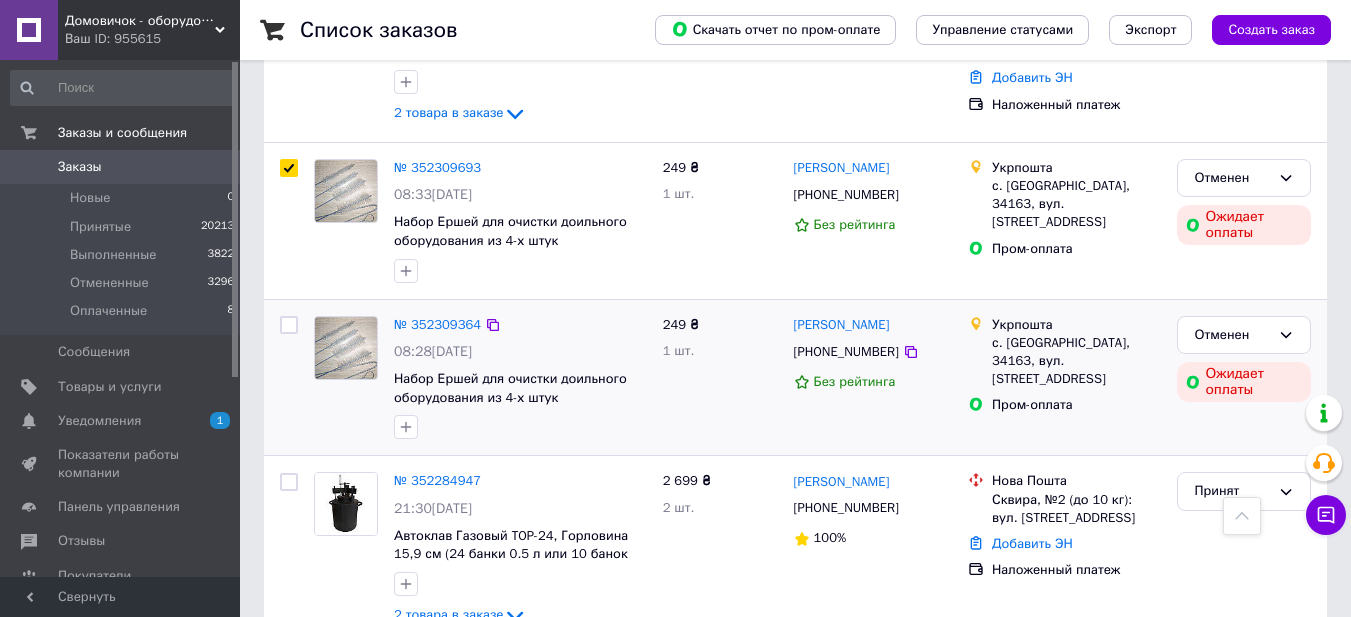 click at bounding box center [289, 325] 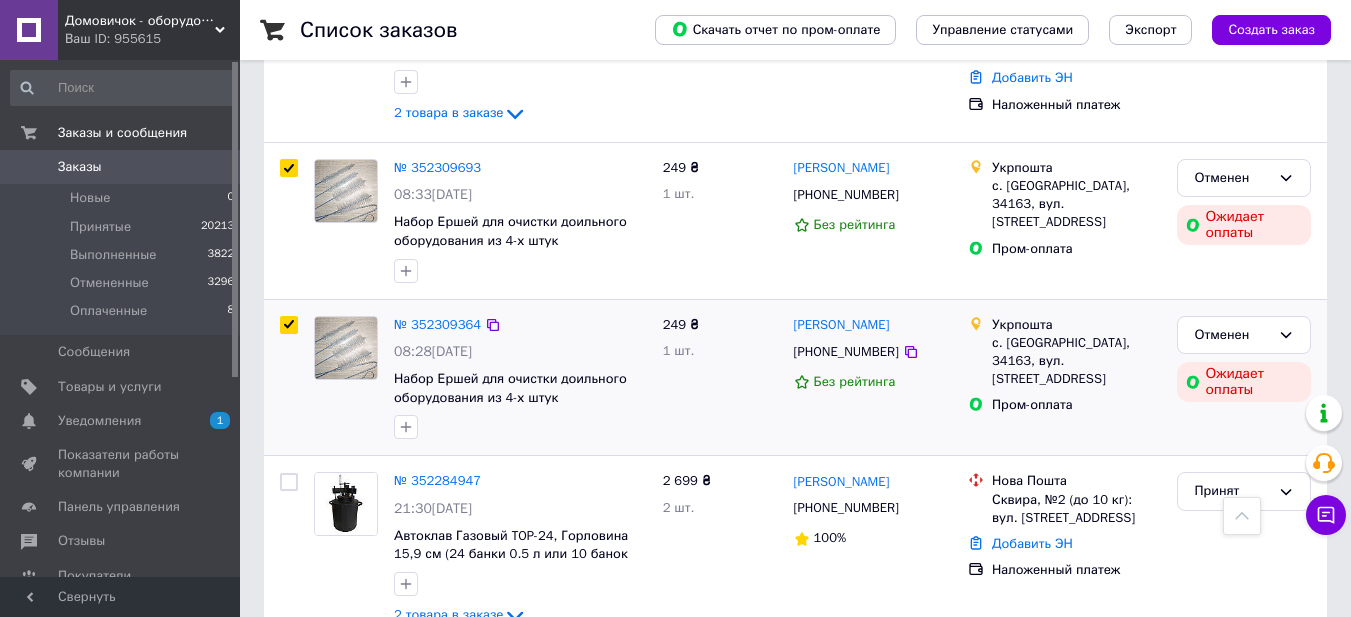 checkbox on "true" 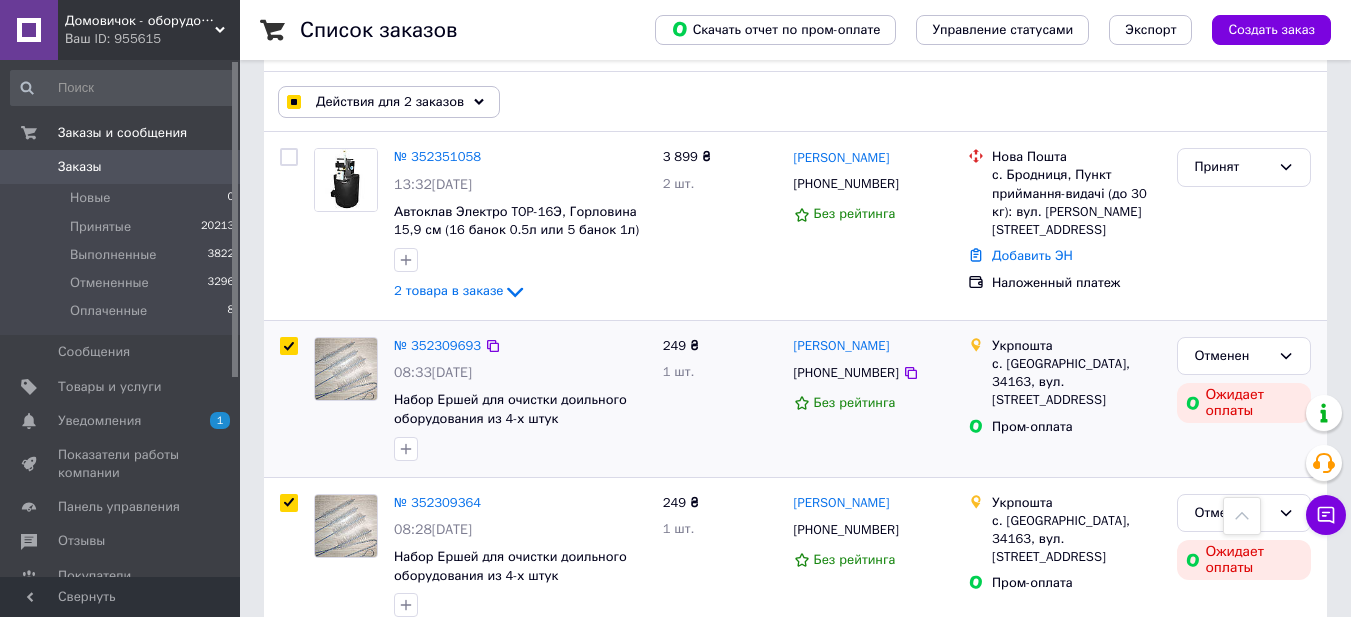 scroll, scrollTop: 67, scrollLeft: 0, axis: vertical 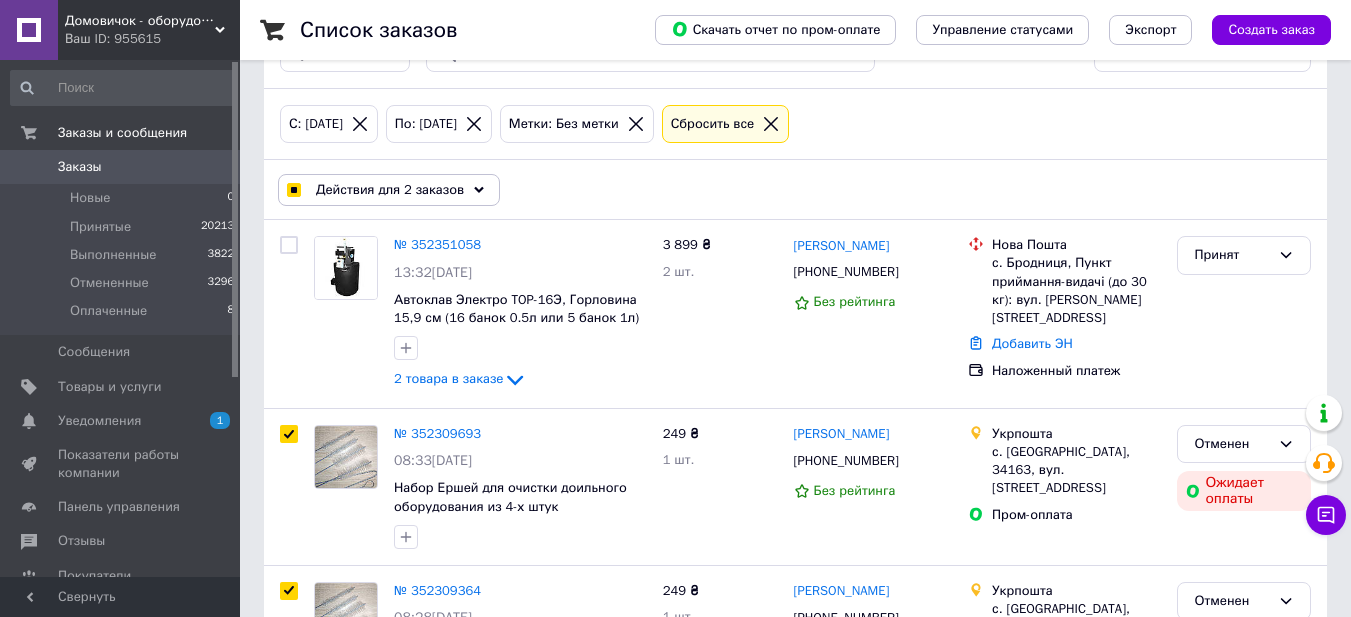 click on "Действия для 2 заказов Выбрать все 9 заказов Выбраны все 9 заказов Отменить выбранные Изменить статус Добавить метку Удалить метку Печать заказов Экспорт заказов Создать список ф.103 для «Укрпочты»" at bounding box center [795, 190] 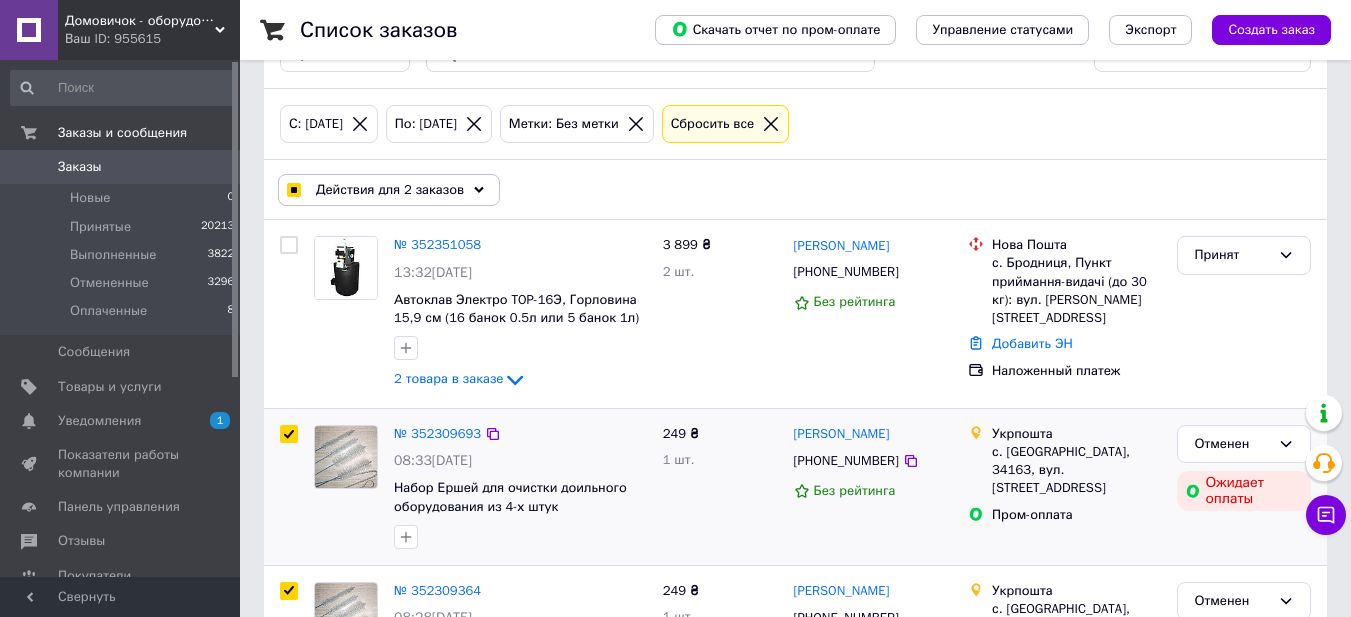 drag, startPoint x: 443, startPoint y: 188, endPoint x: 751, endPoint y: 408, distance: 378.50232 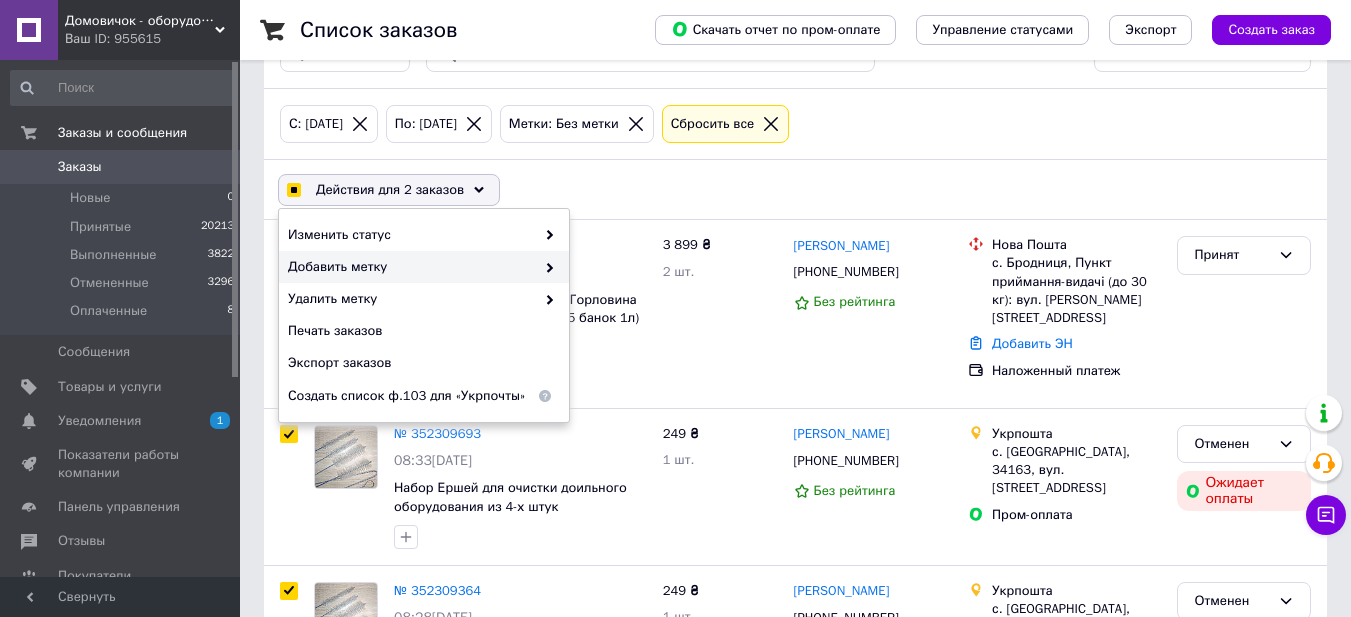 click on "Добавить метку" at bounding box center [424, 267] 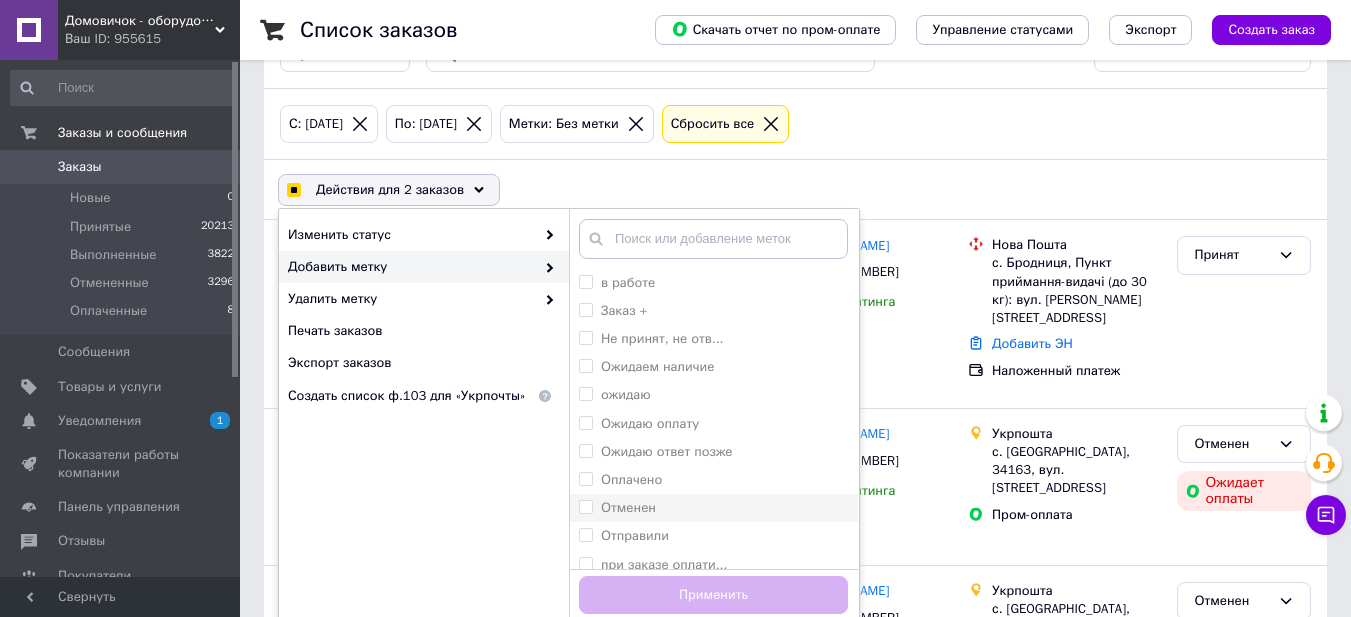 checkbox on "true" 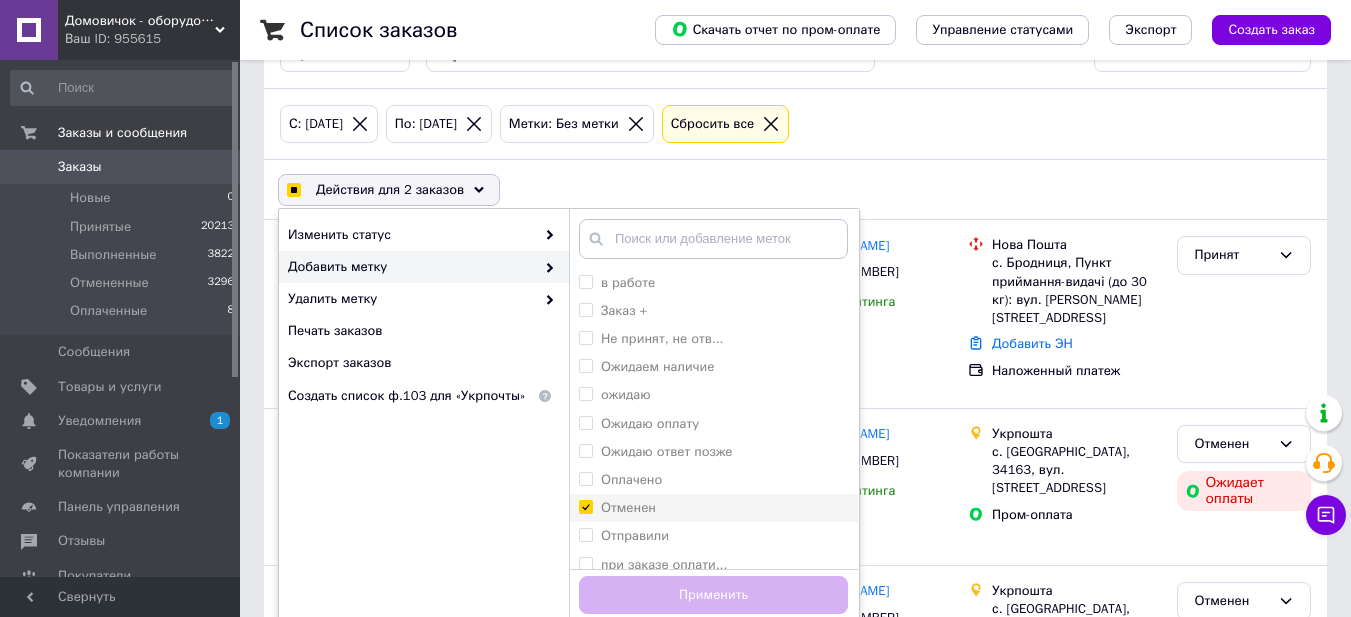 checkbox on "true" 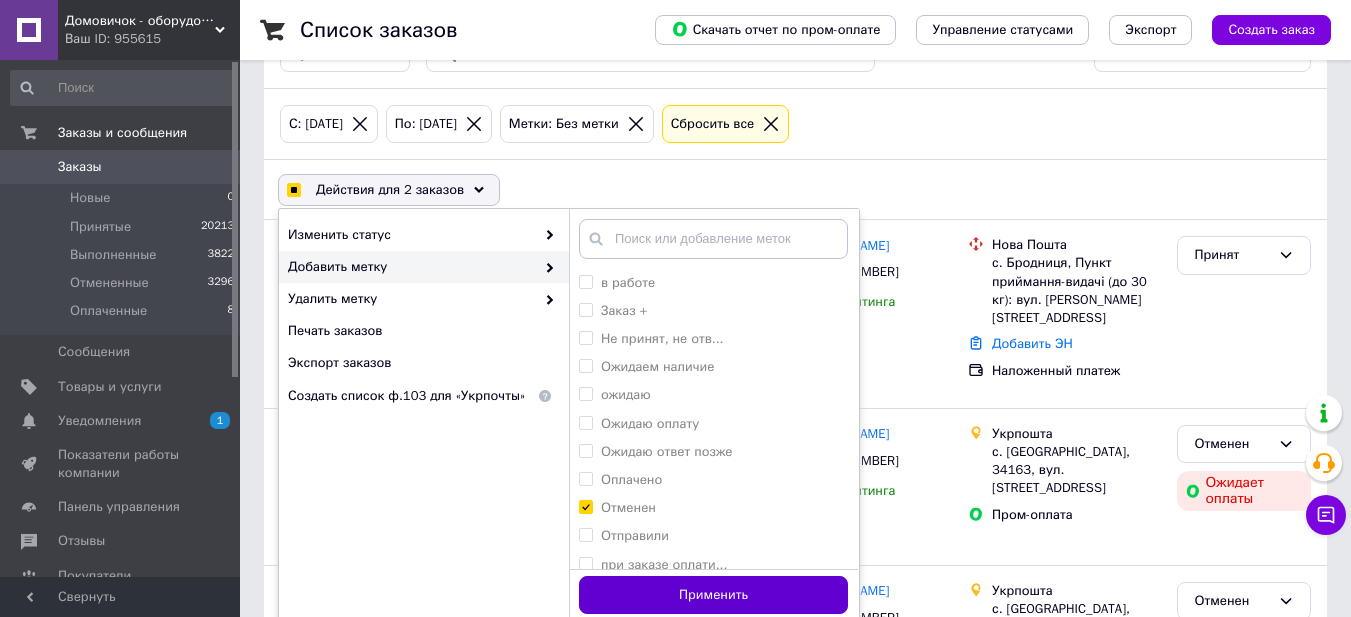 checkbox on "true" 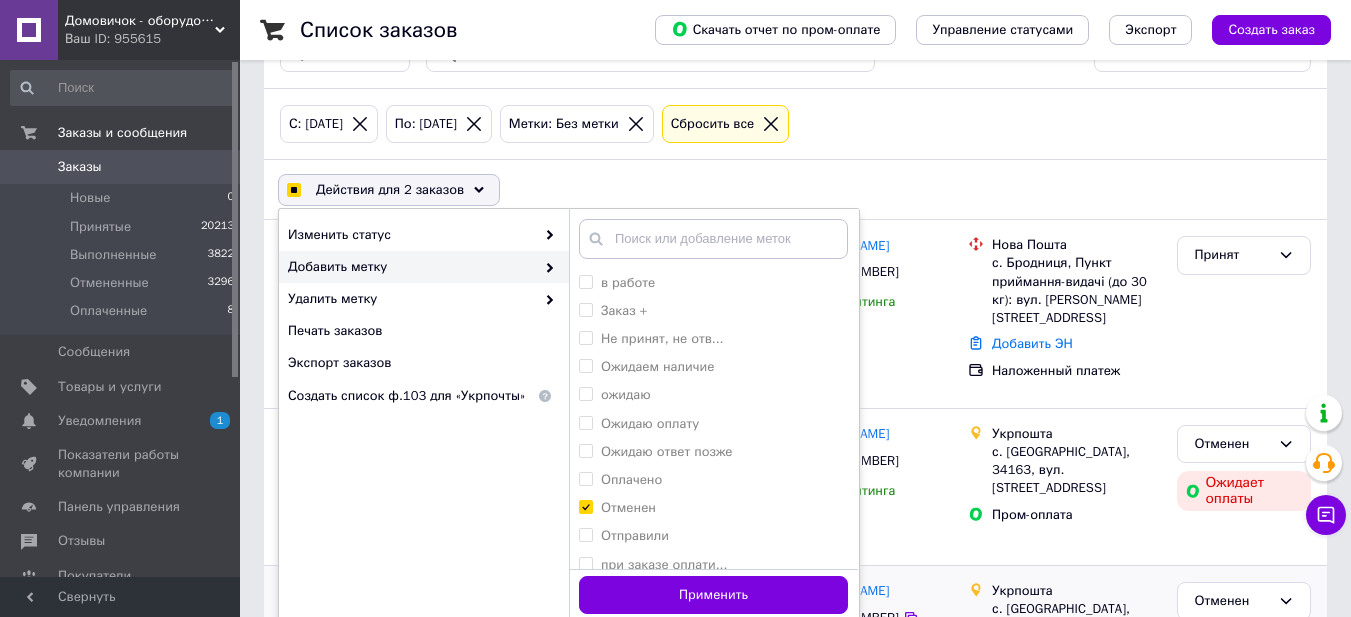 click on "Применить" at bounding box center [713, 595] 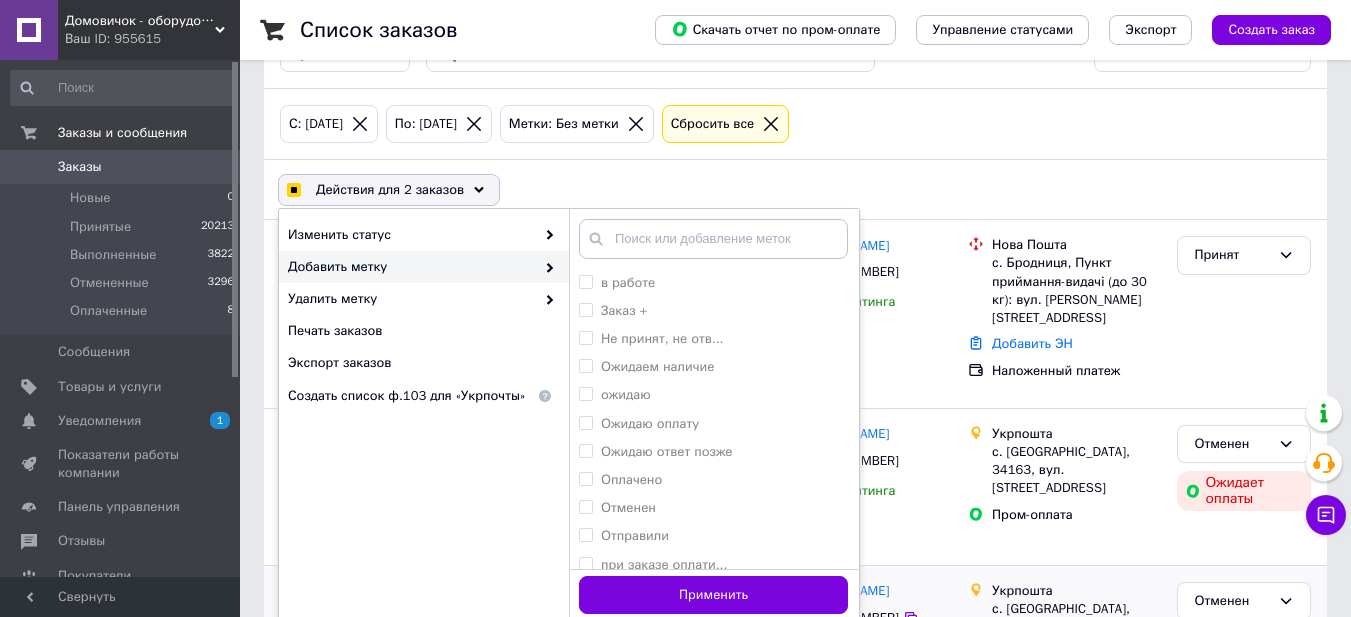 checkbox on "false" 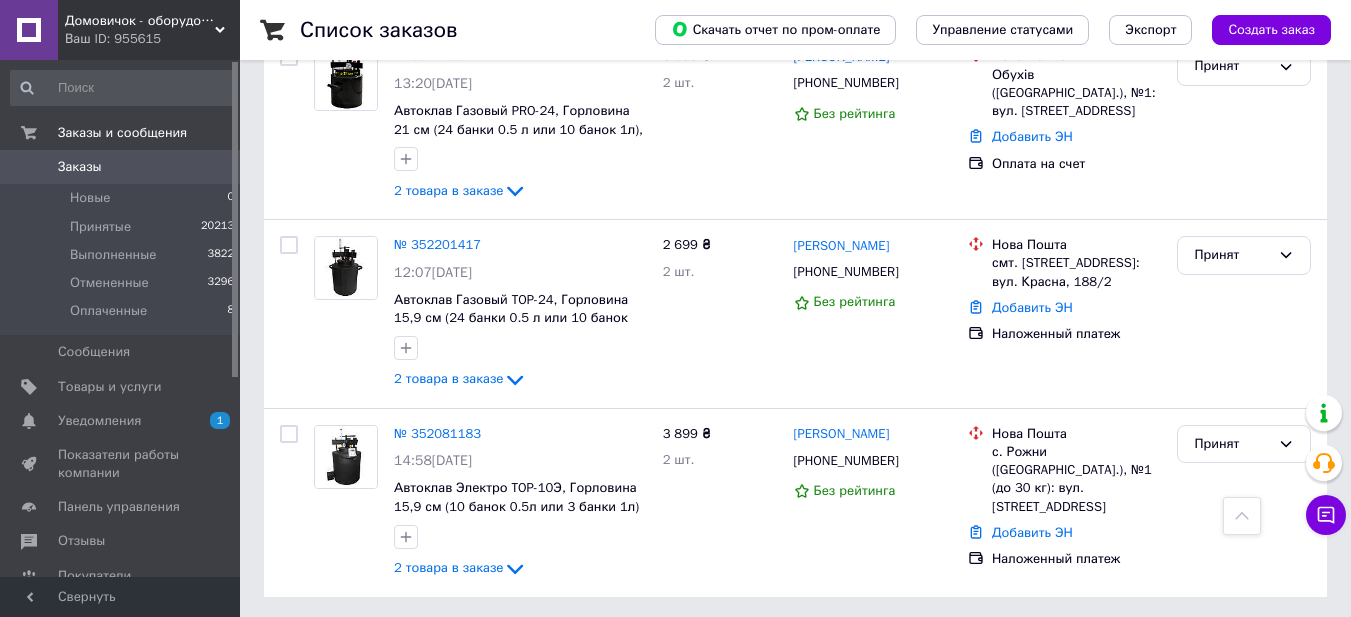 scroll, scrollTop: 1328, scrollLeft: 0, axis: vertical 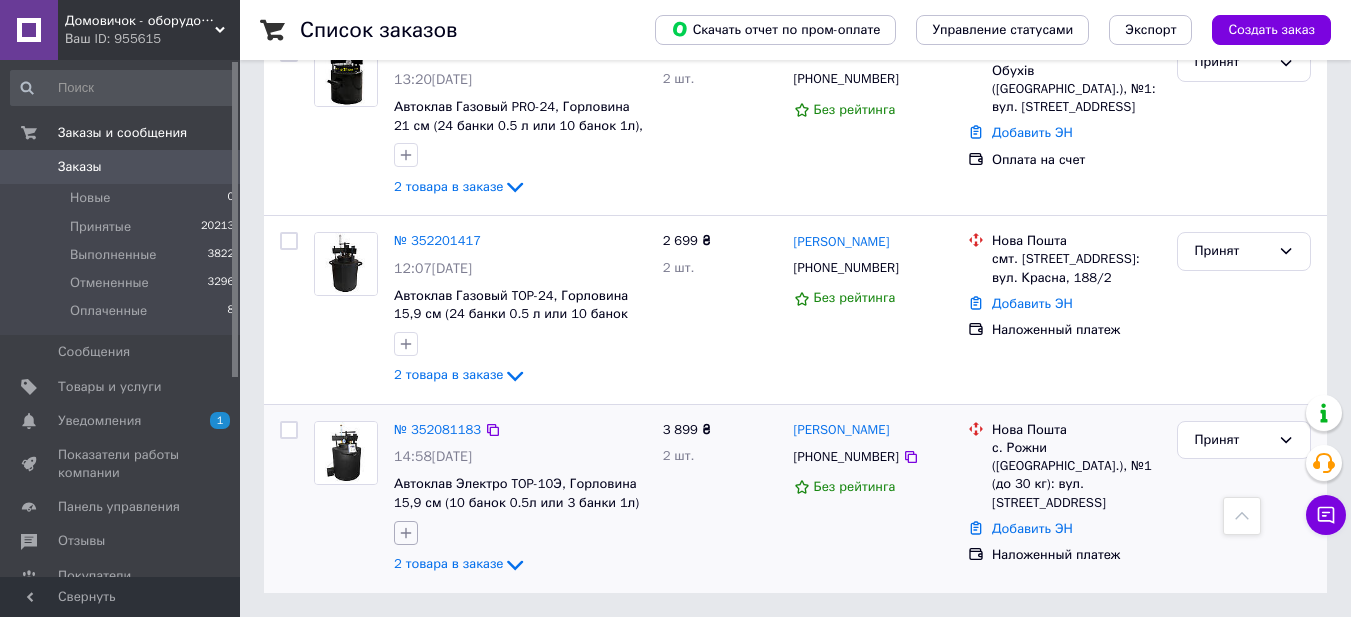 click 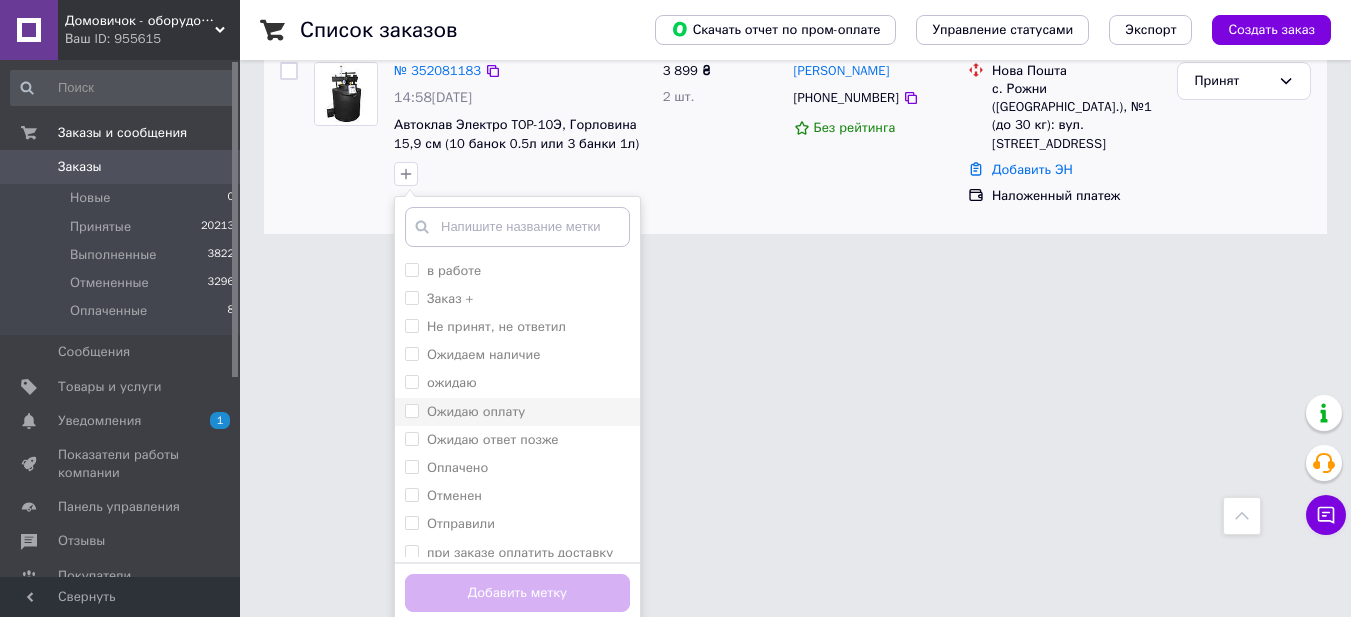 scroll, scrollTop: 1693, scrollLeft: 0, axis: vertical 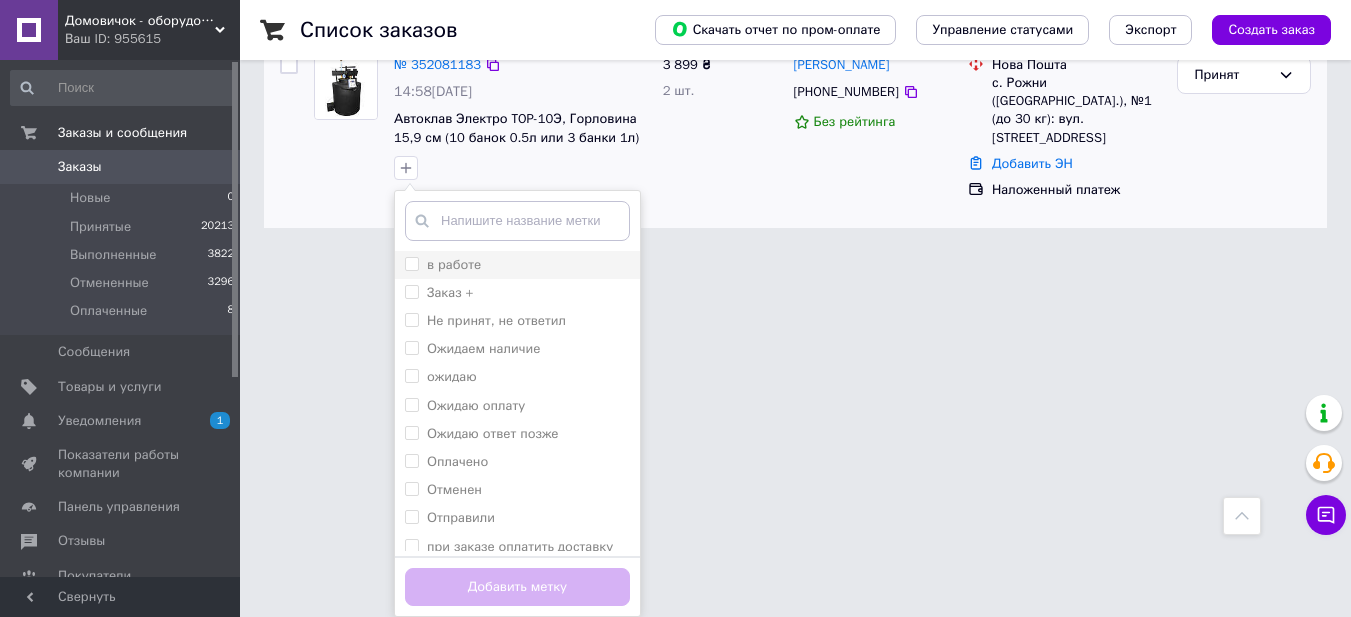 click on "в работе" at bounding box center (411, 263) 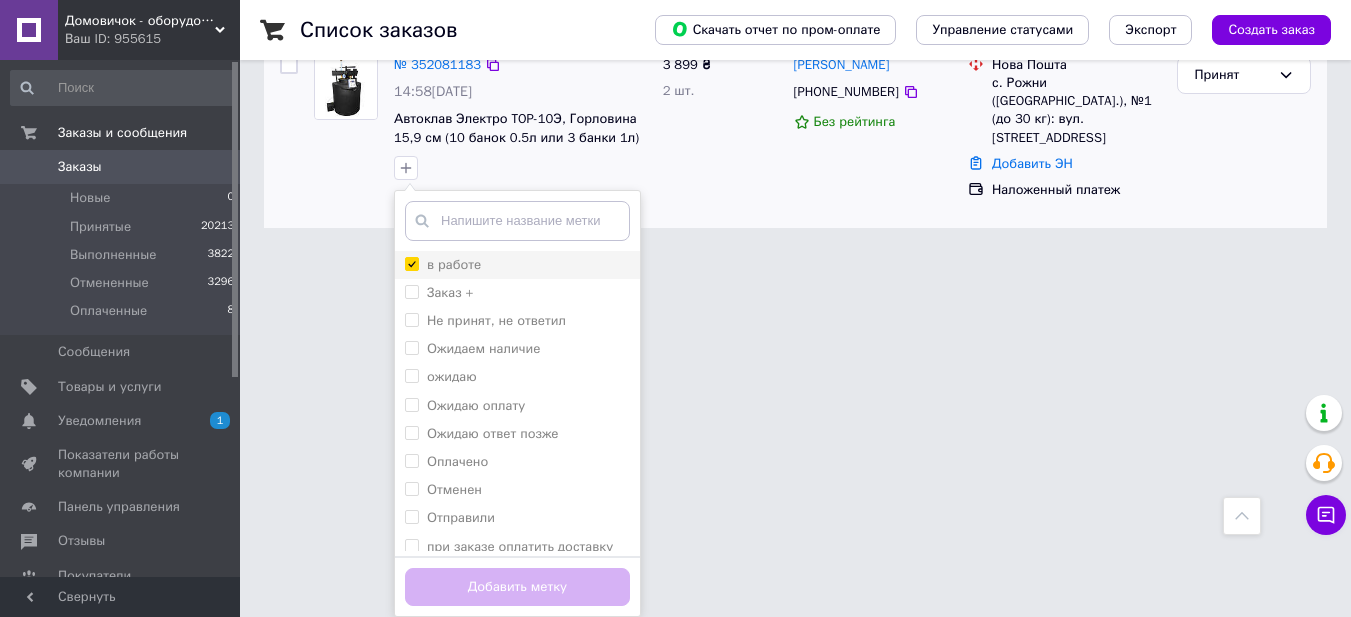 checkbox on "true" 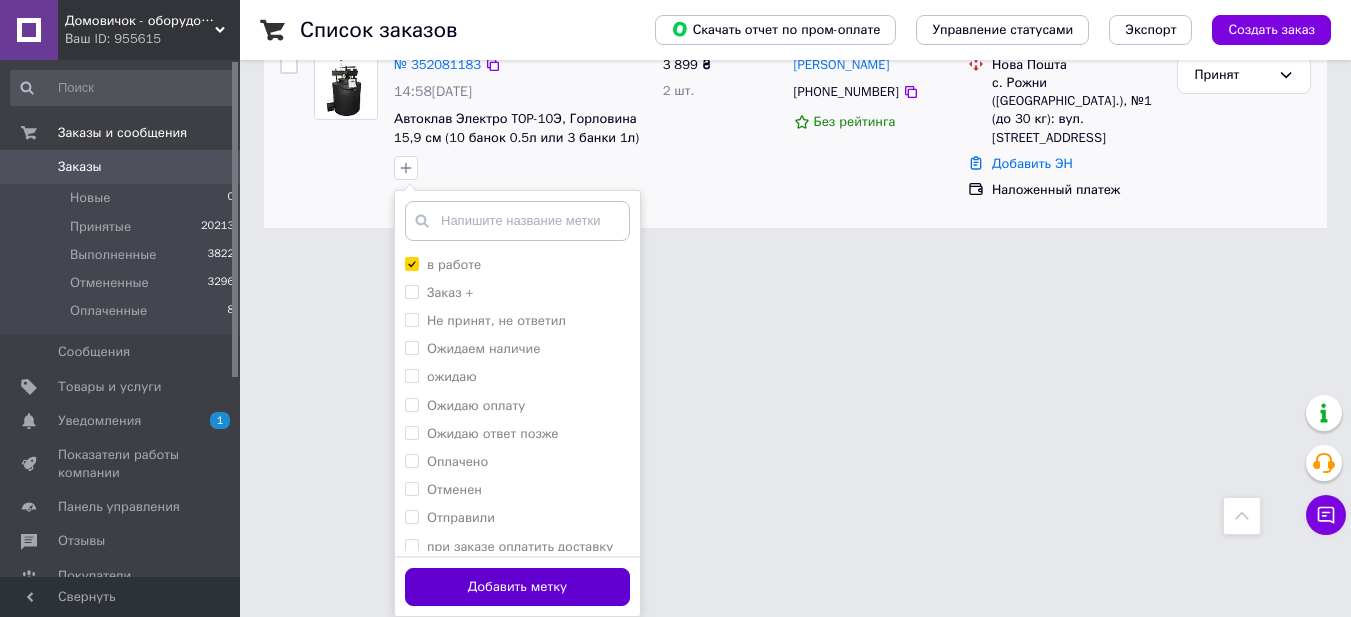 click on "Добавить метку" at bounding box center (517, 587) 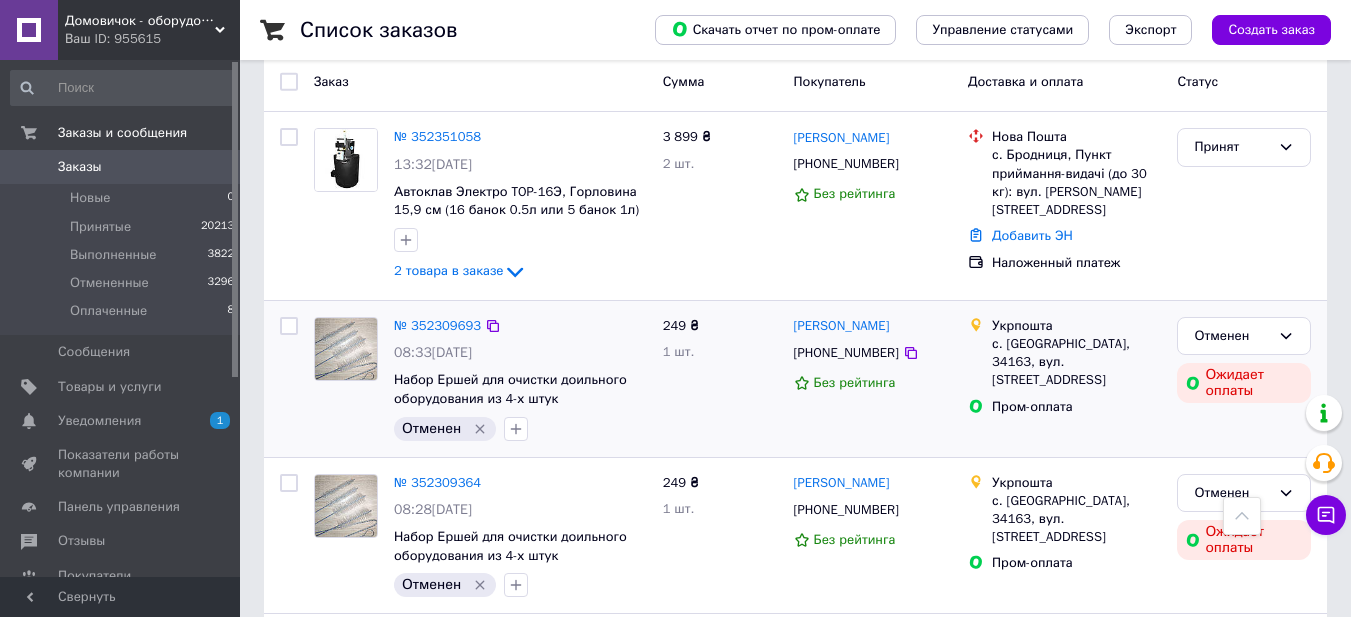 scroll, scrollTop: 0, scrollLeft: 0, axis: both 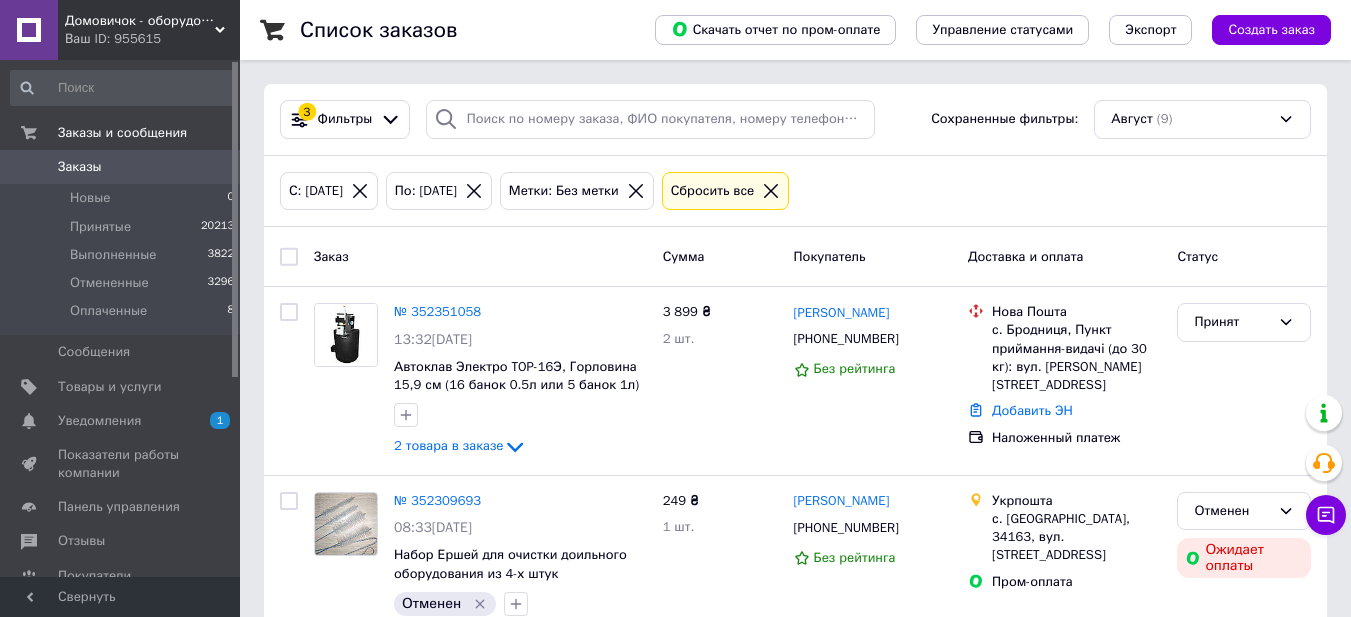 click on "Заказы 0" at bounding box center (123, 167) 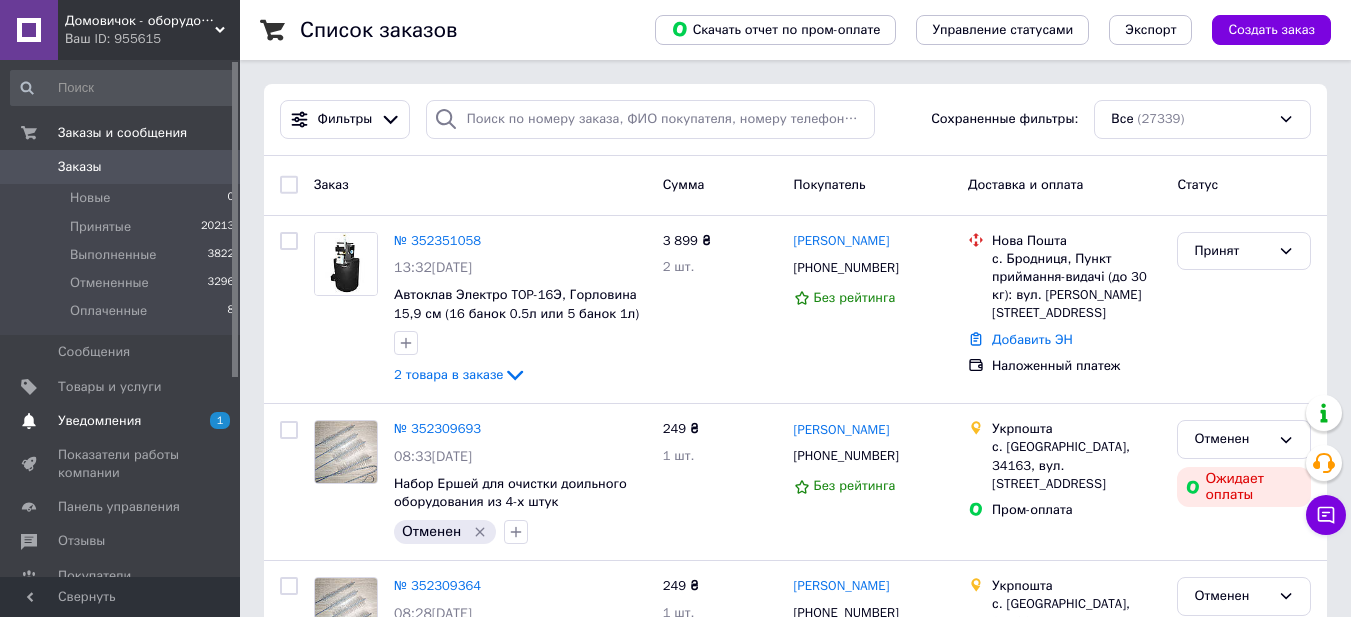 drag, startPoint x: 134, startPoint y: 416, endPoint x: 170, endPoint y: 428, distance: 37.94733 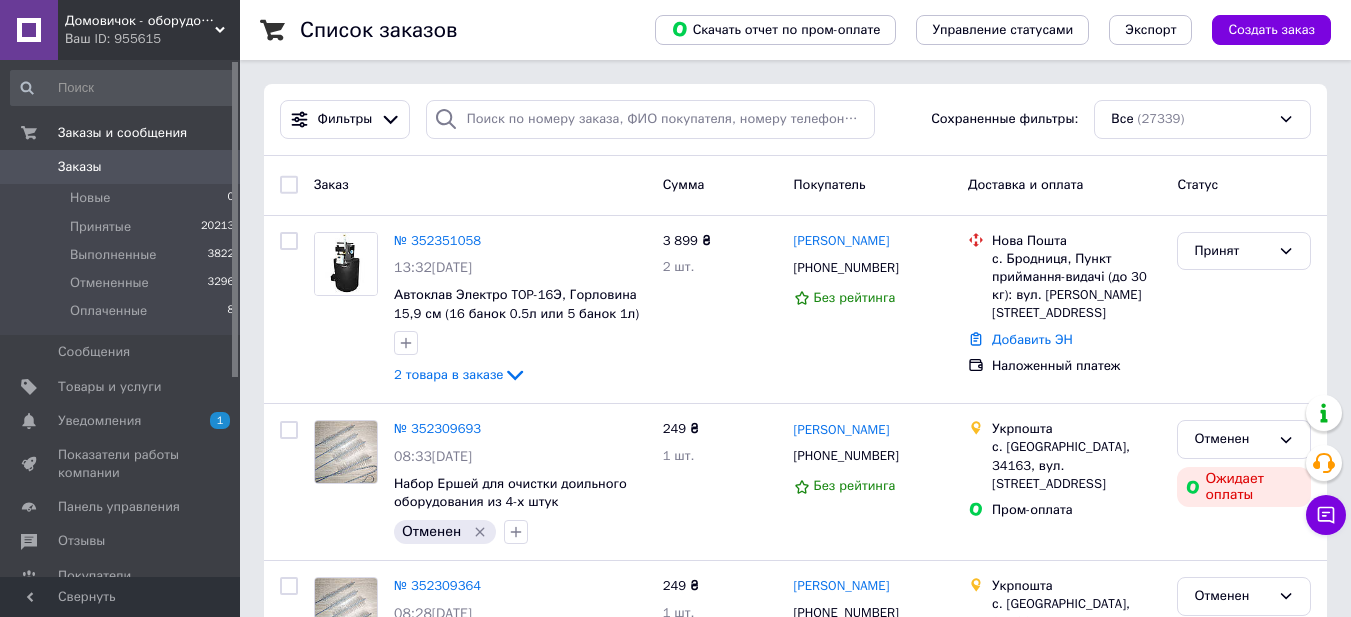 click on "Уведомления" at bounding box center (99, 421) 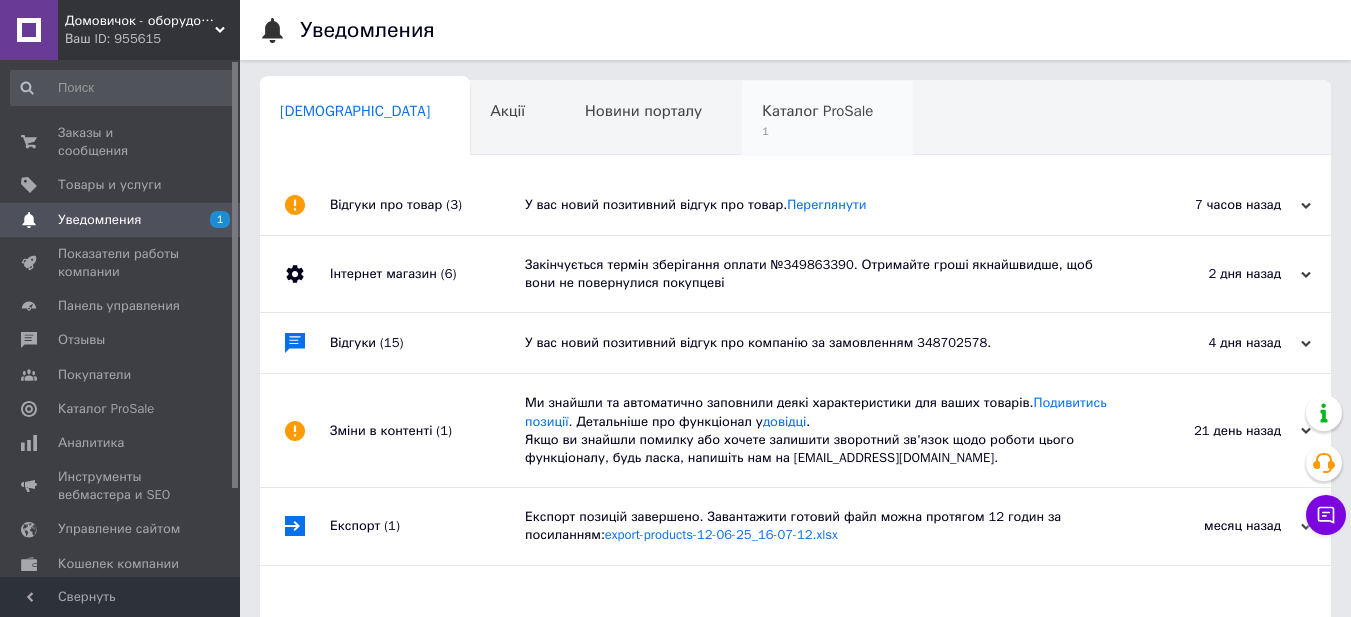 click on "1" at bounding box center [817, 131] 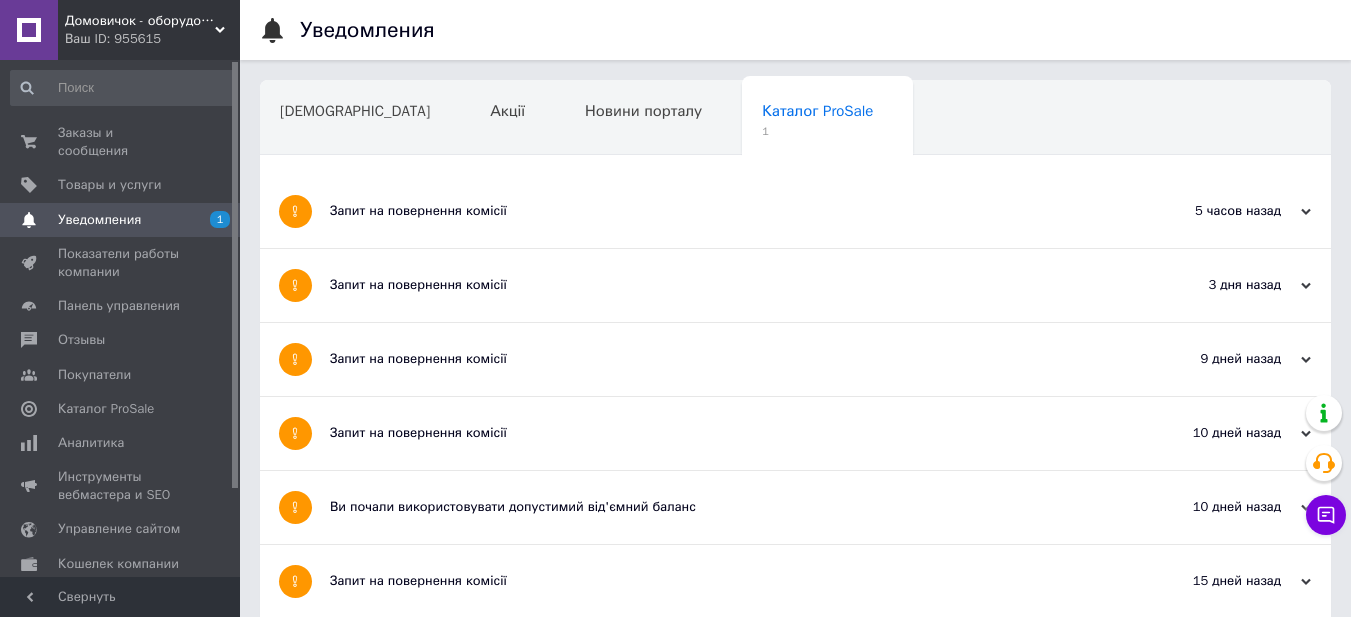 click on "Запит на повернення комісії" at bounding box center (720, 211) 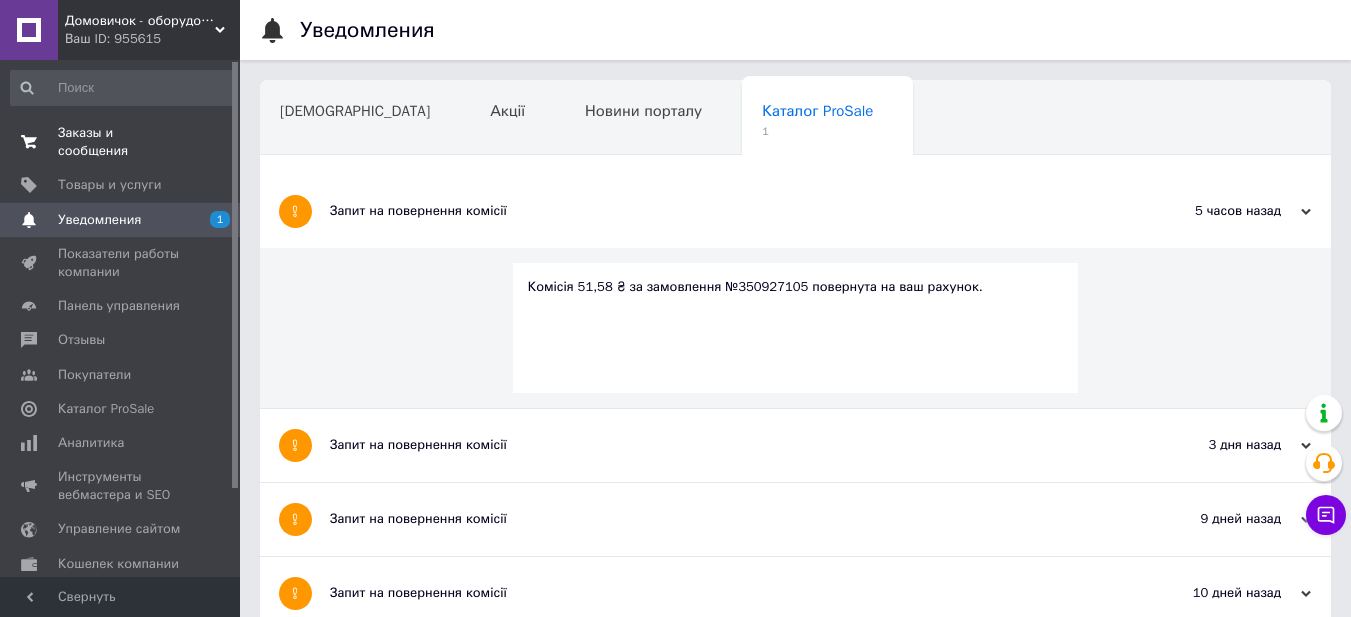 click on "0 0" at bounding box center (212, 142) 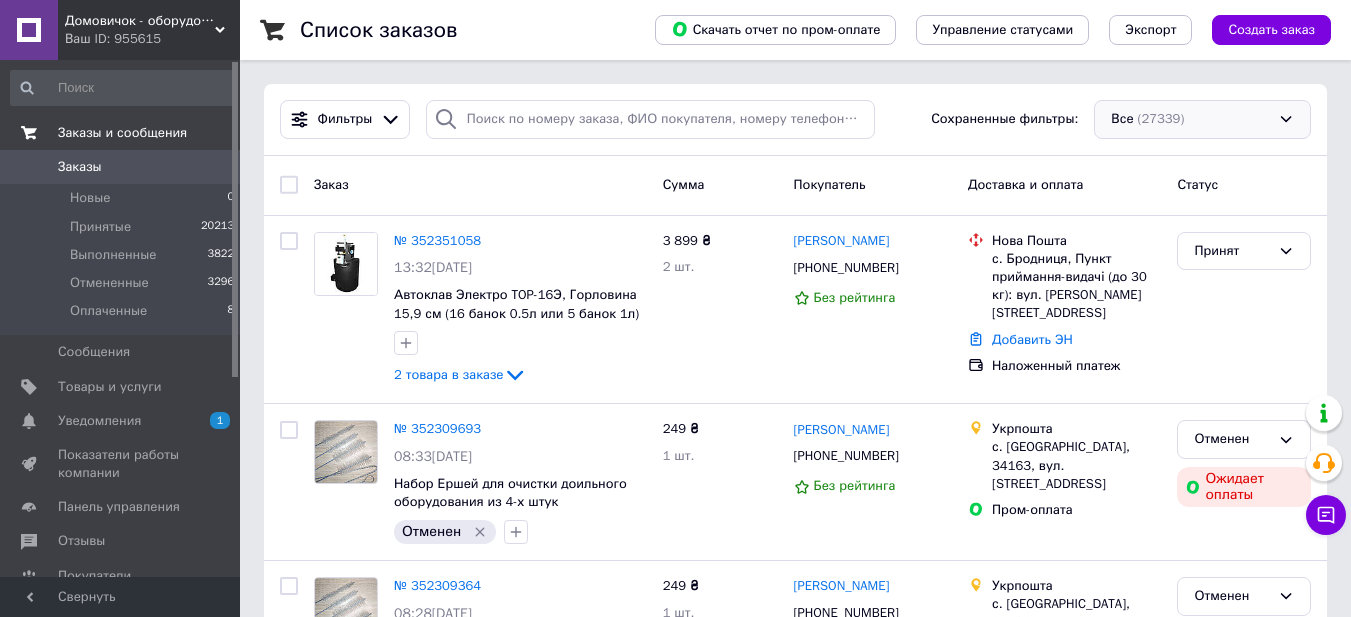 click on "Все (27339)" at bounding box center (1202, 119) 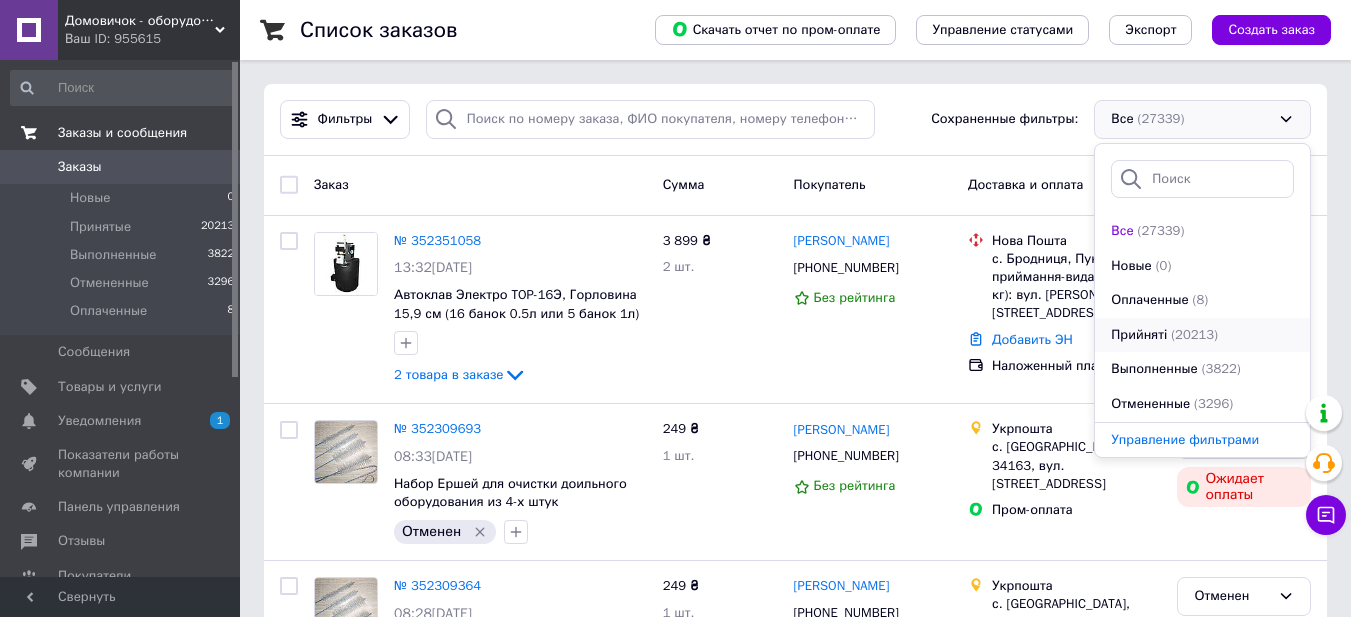 scroll, scrollTop: 34, scrollLeft: 0, axis: vertical 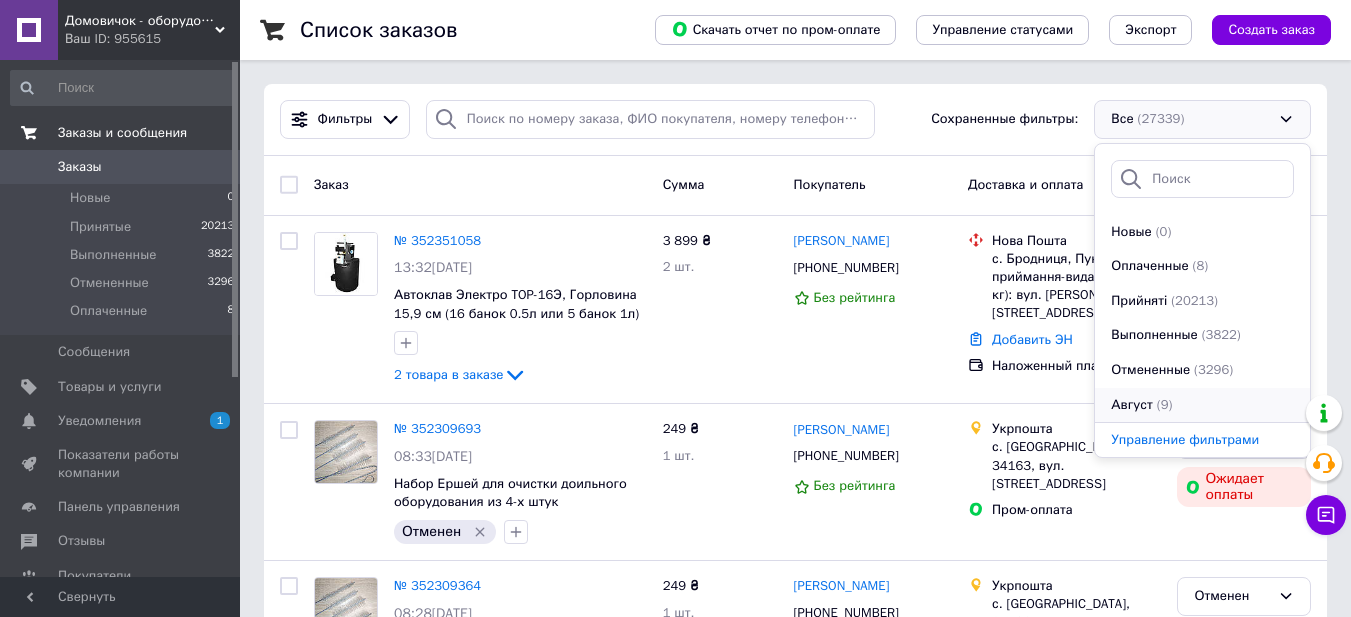 click on "Август (9)" at bounding box center [1202, 405] 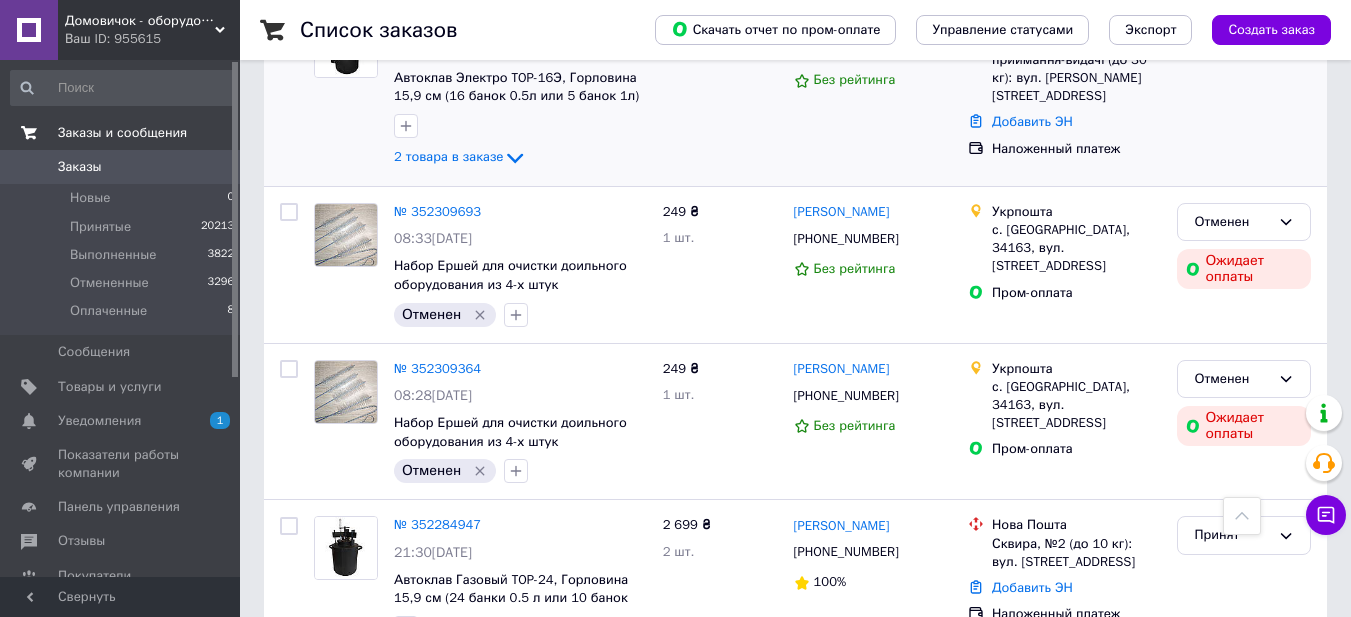 scroll, scrollTop: 0, scrollLeft: 0, axis: both 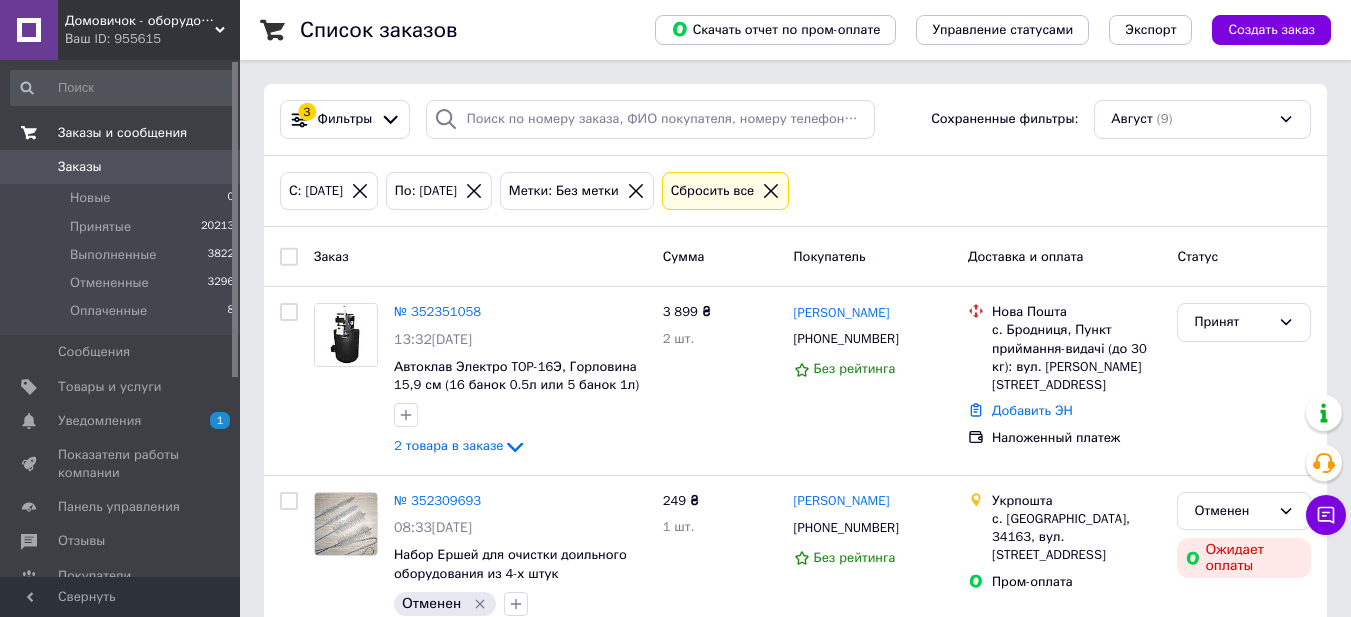 click on "Заказы" at bounding box center [121, 167] 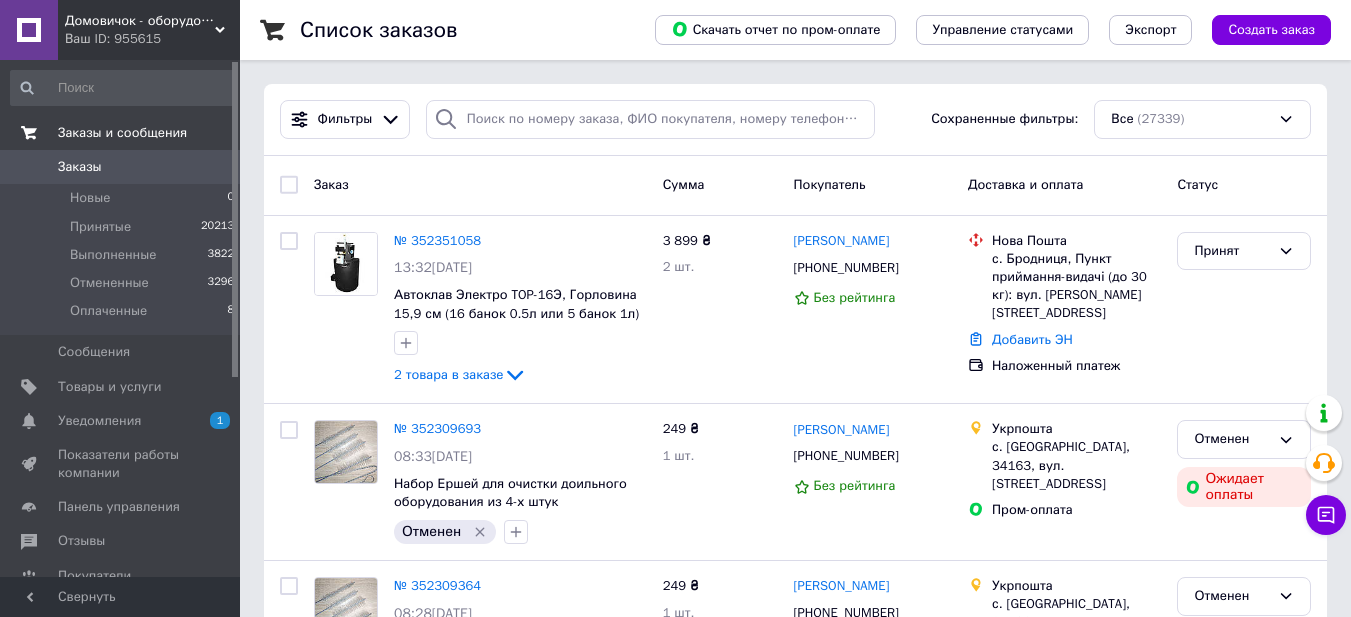 click on "0" at bounding box center [212, 167] 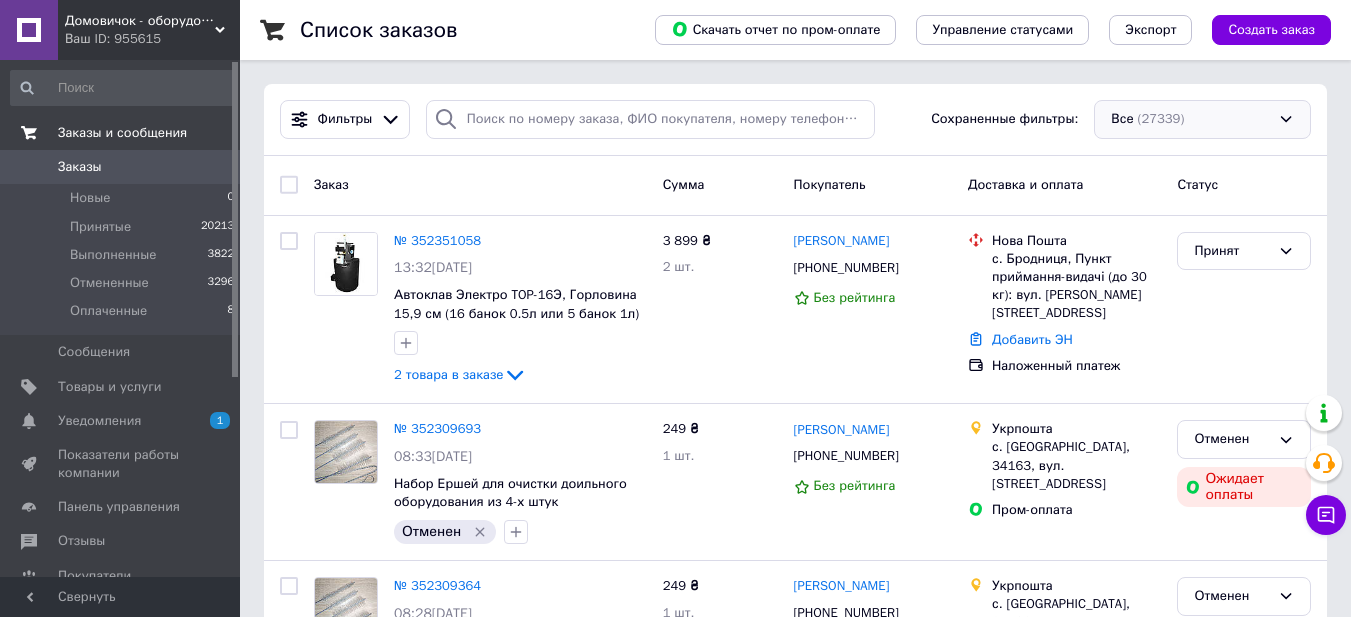 click on "Все (27339)" at bounding box center (1202, 119) 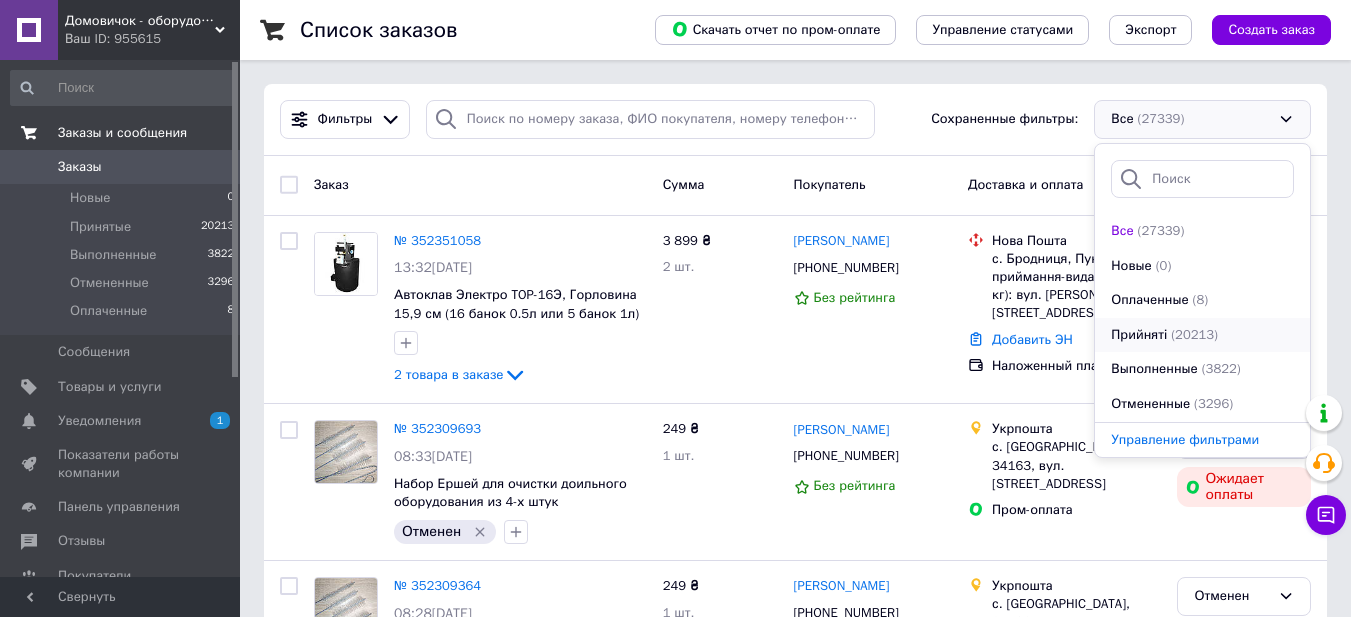 scroll, scrollTop: 34, scrollLeft: 0, axis: vertical 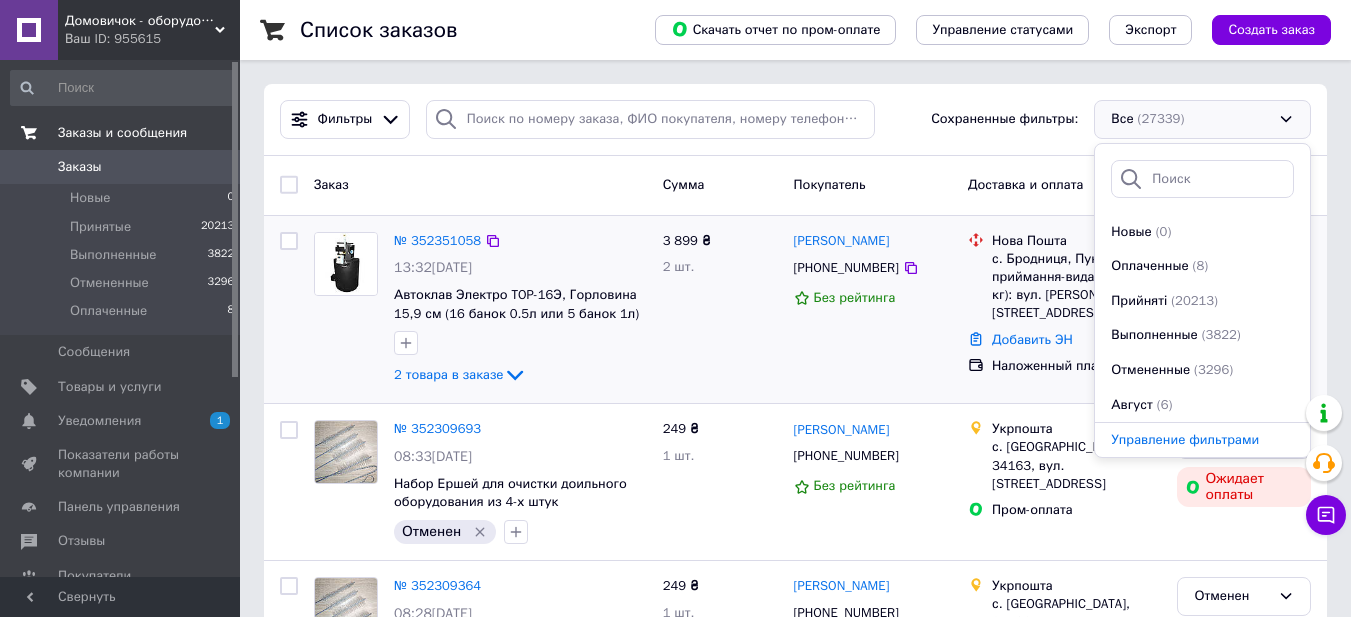 click on "3 899 ₴ 2 шт." at bounding box center (720, 310) 